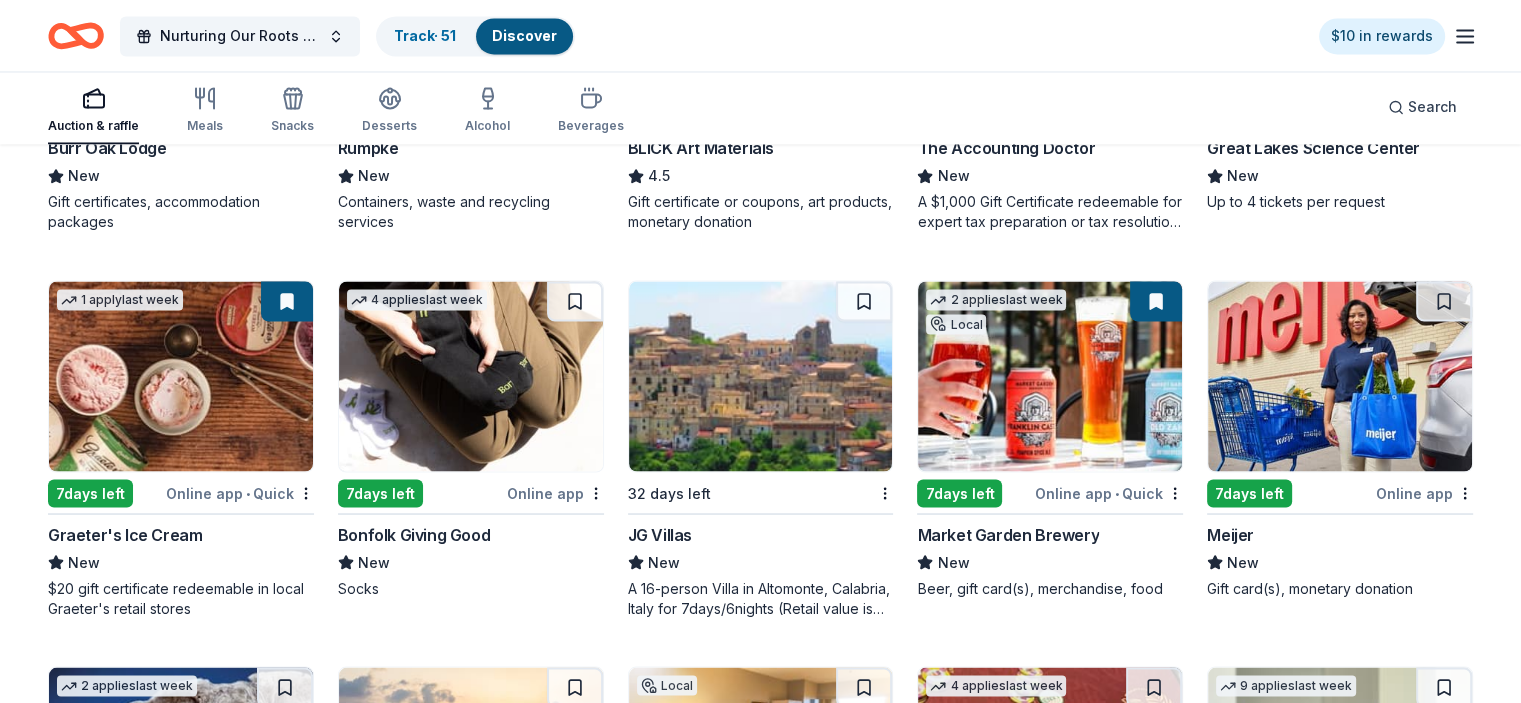 scroll, scrollTop: 3502, scrollLeft: 0, axis: vertical 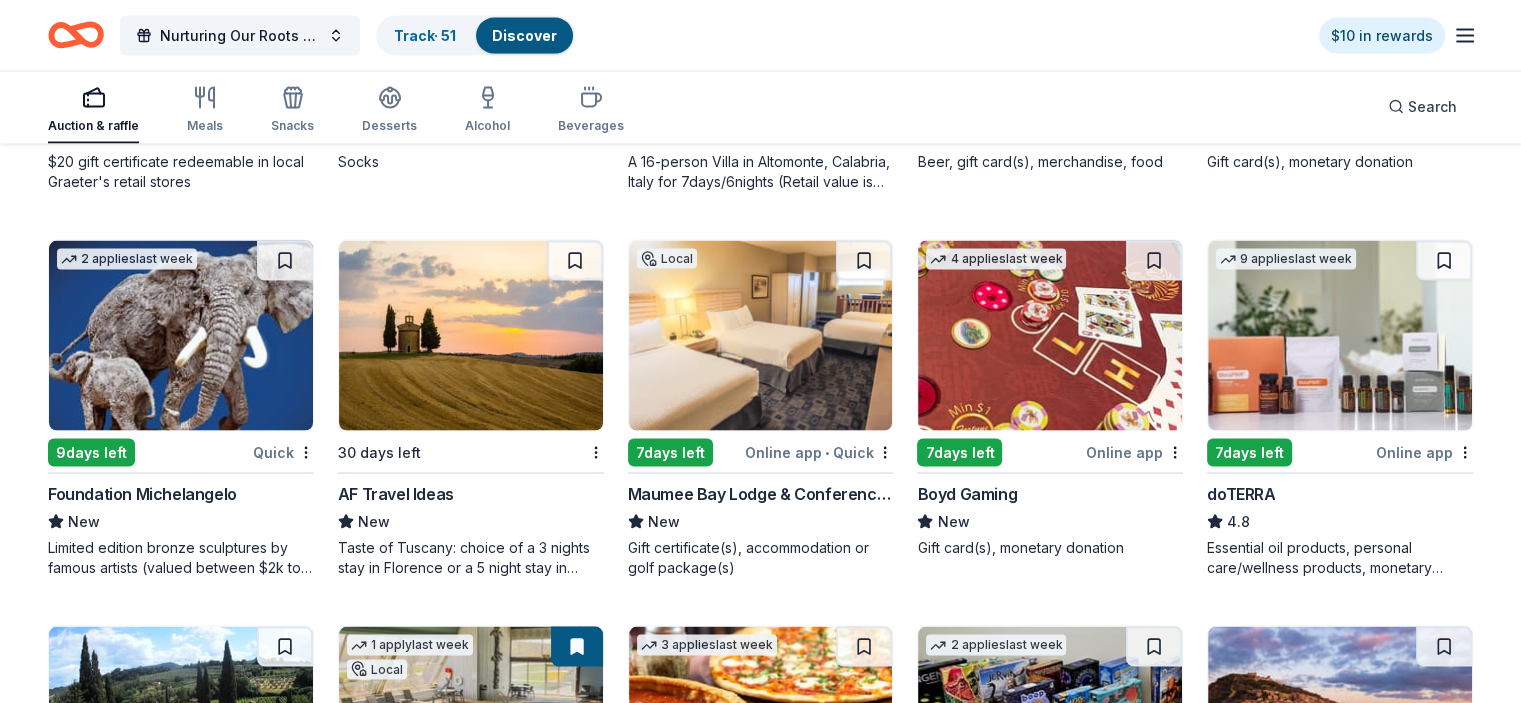 click at bounding box center (761, 336) 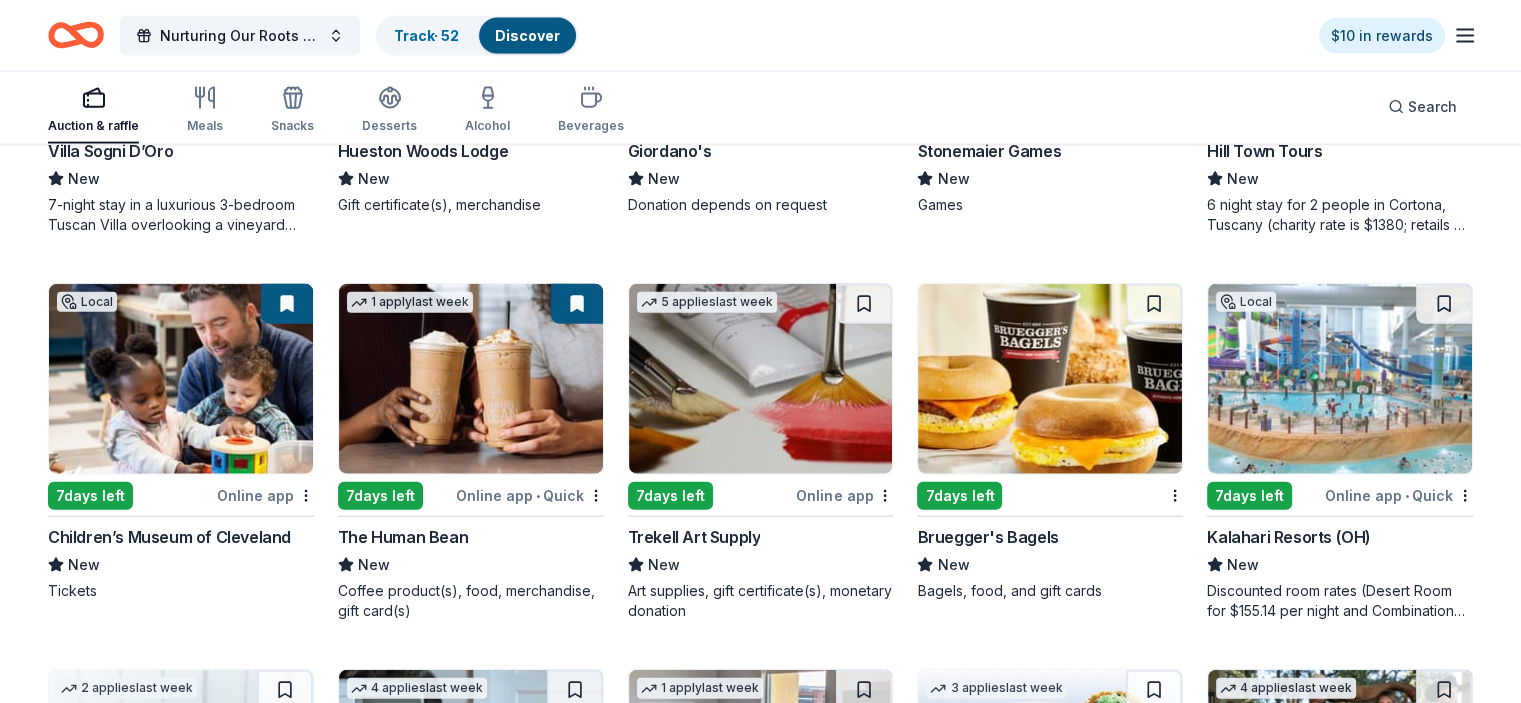 scroll, scrollTop: 4629, scrollLeft: 0, axis: vertical 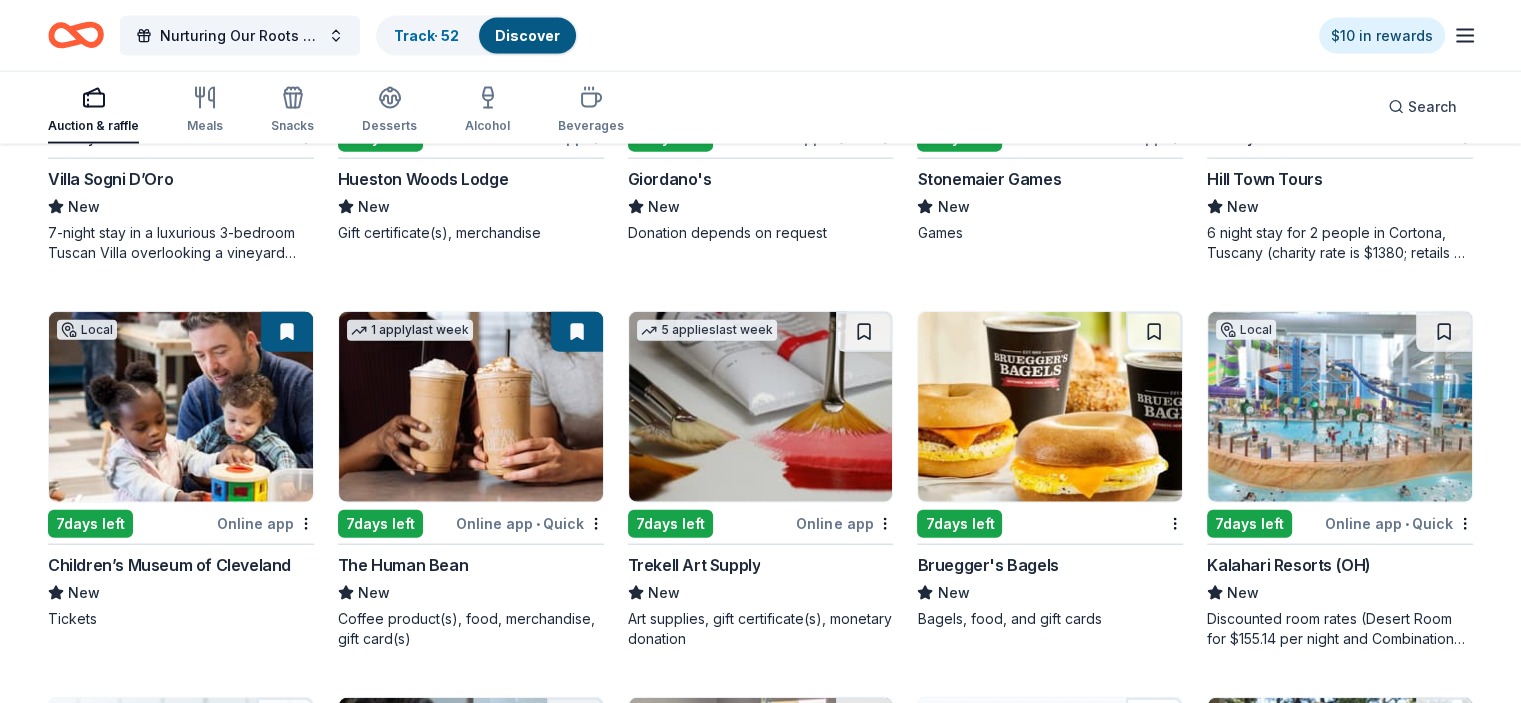 click at bounding box center [1050, 407] 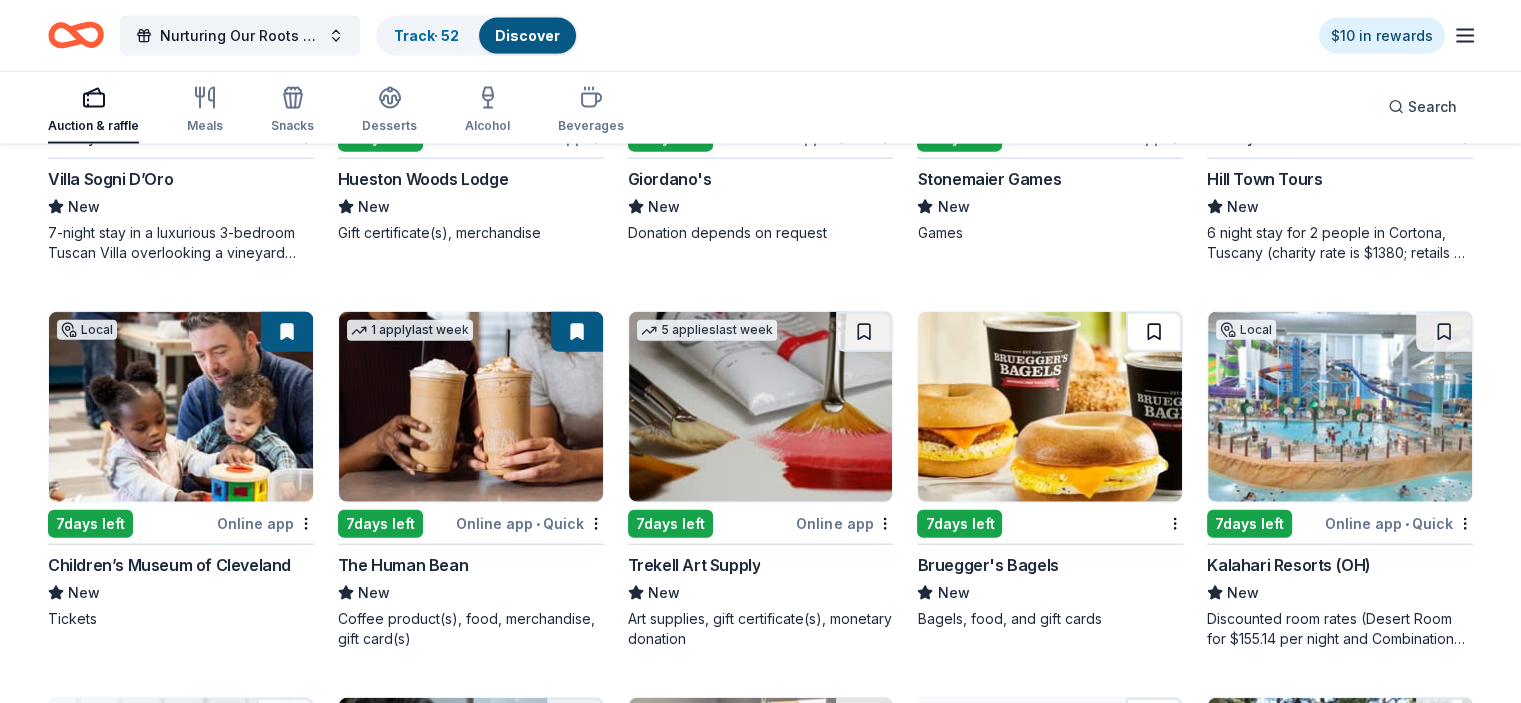 click at bounding box center (1154, 332) 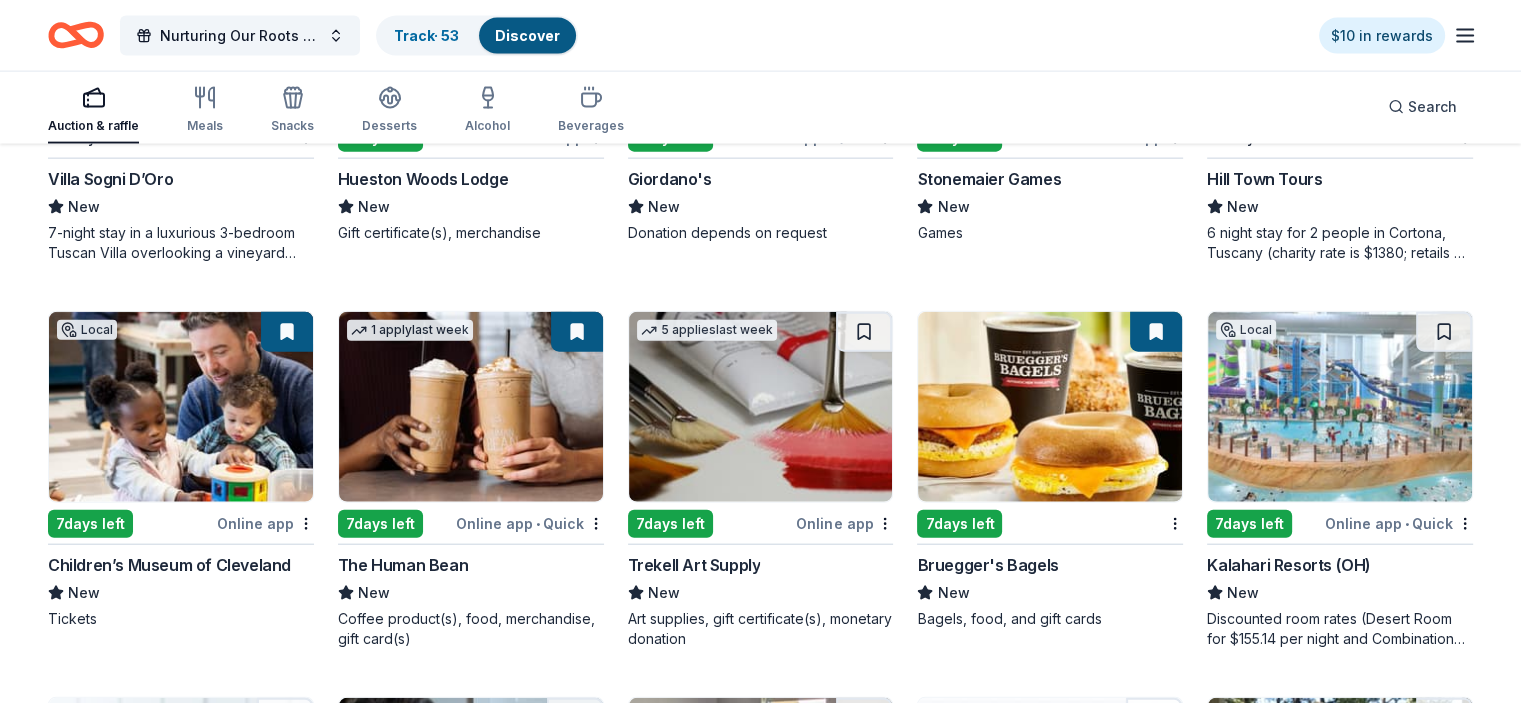 click at bounding box center [1050, 407] 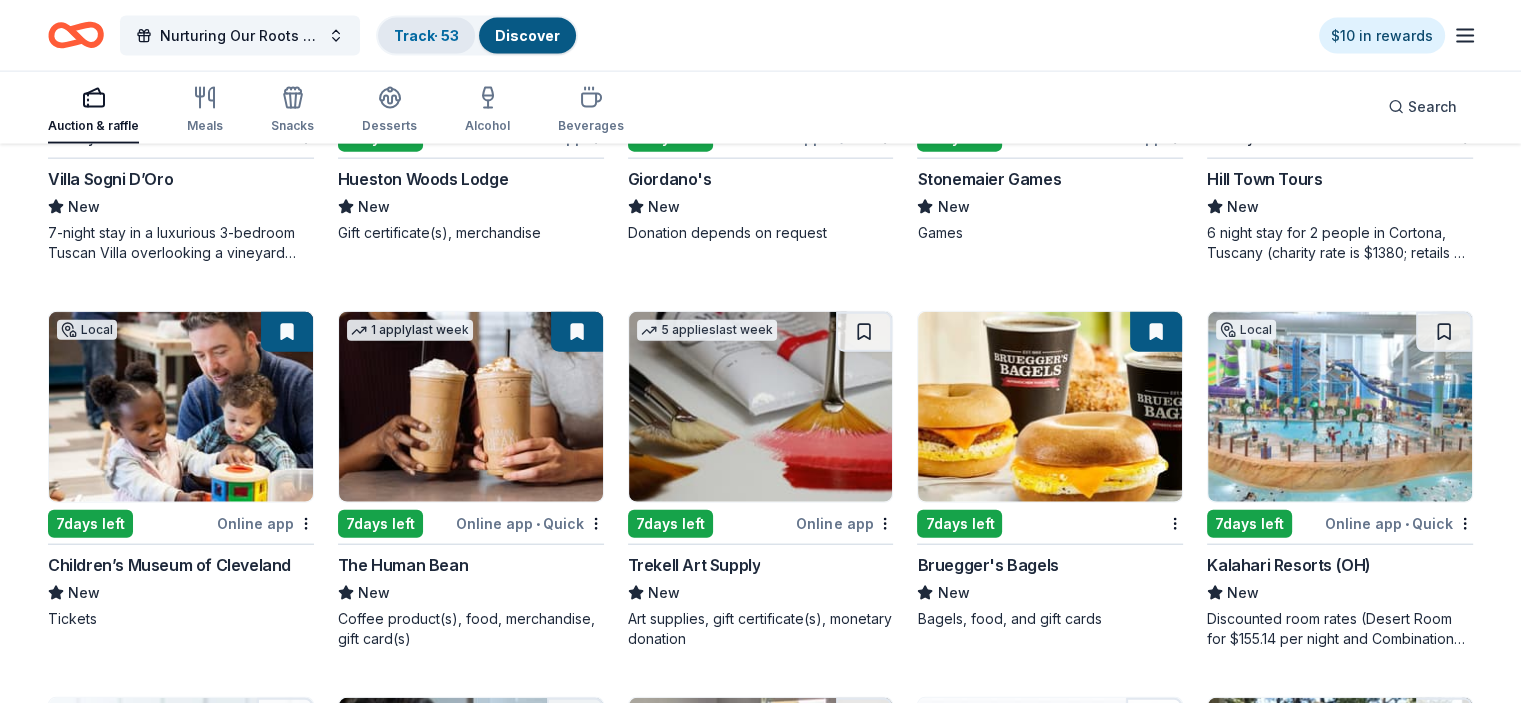 click on "Track  · 53" at bounding box center [426, 35] 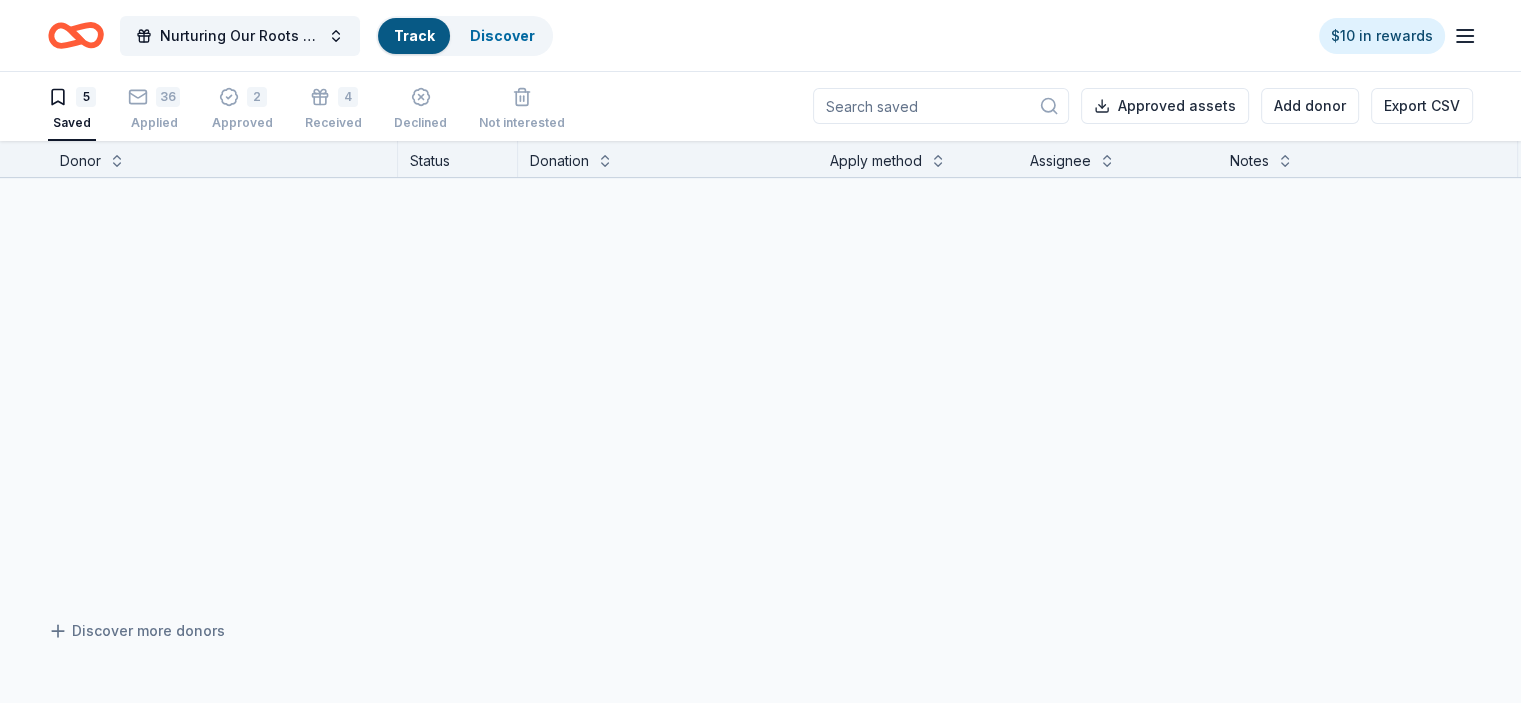 scroll, scrollTop: 0, scrollLeft: 0, axis: both 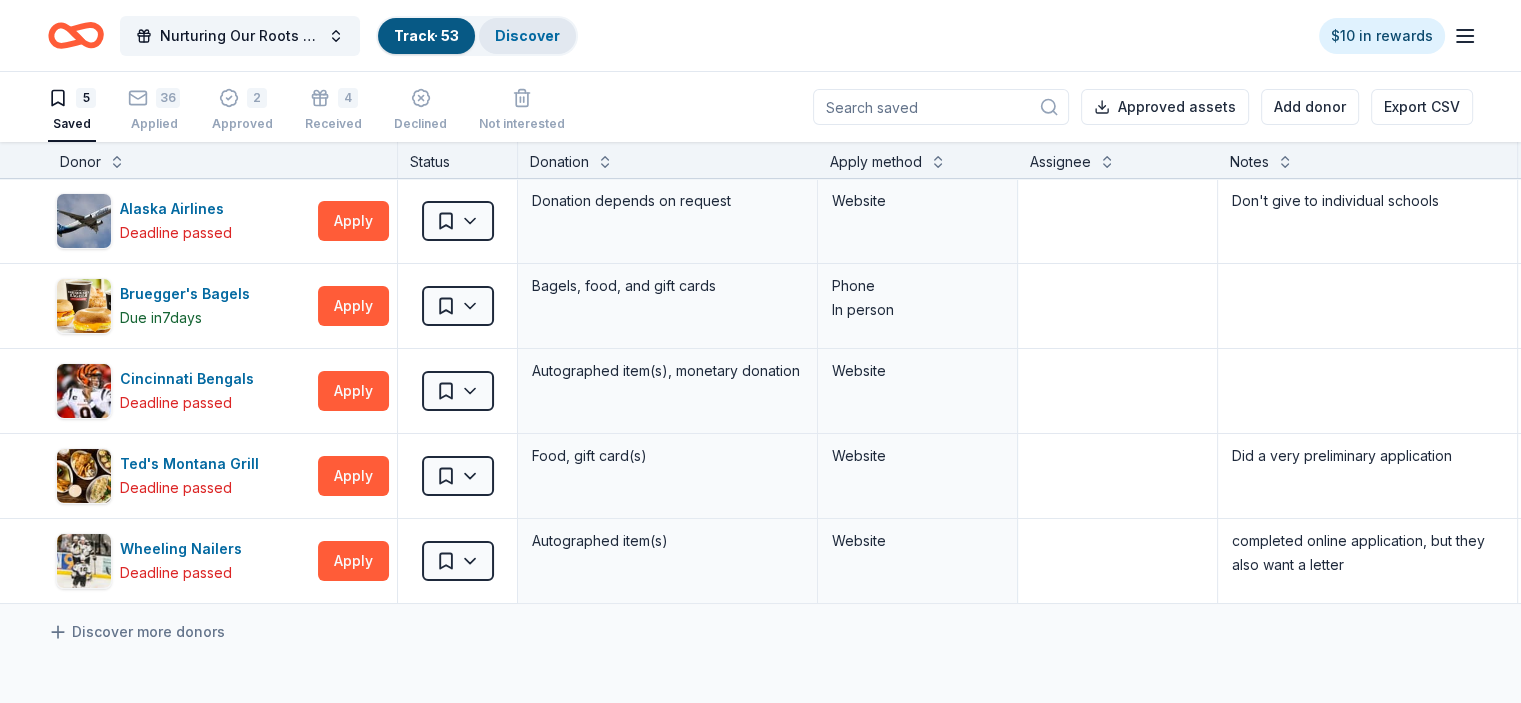 click on "Discover" at bounding box center (527, 35) 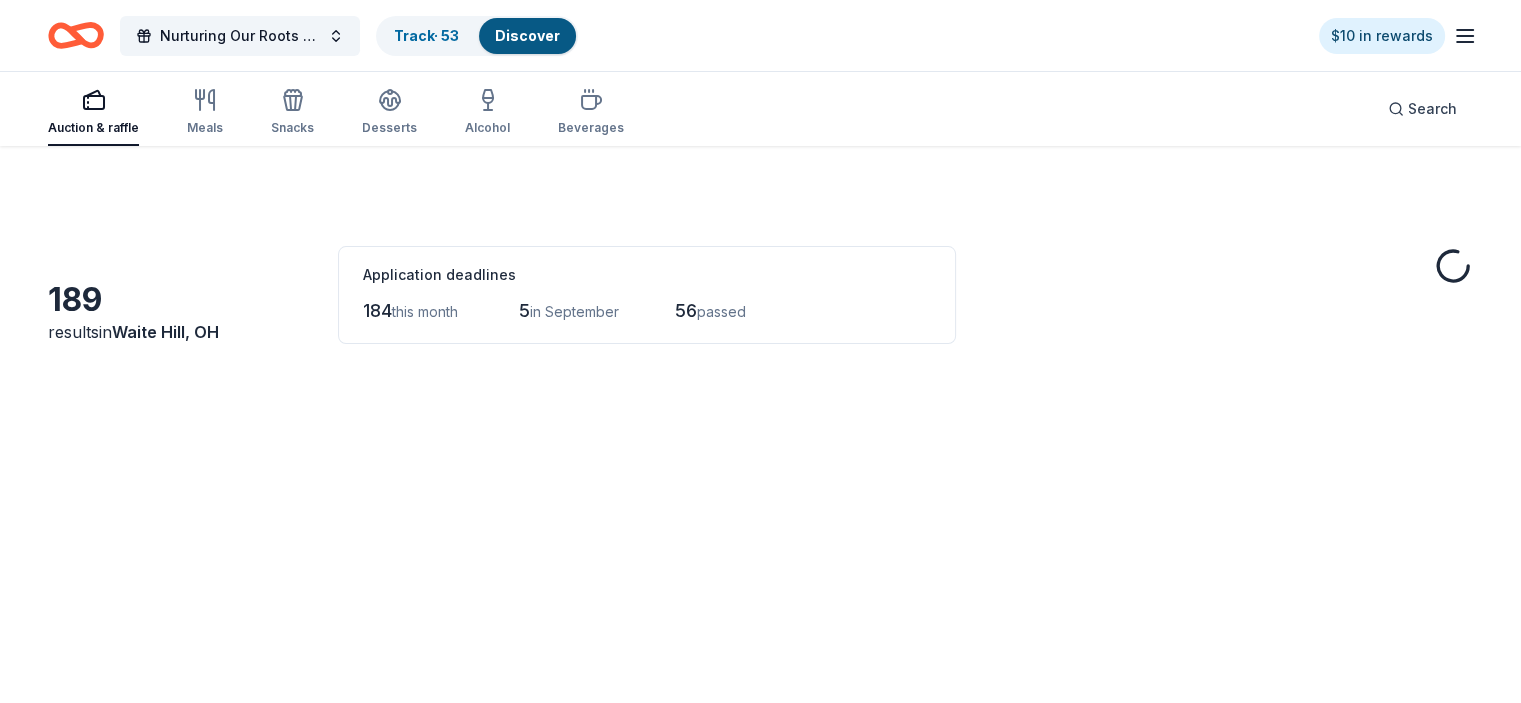 scroll, scrollTop: 0, scrollLeft: 0, axis: both 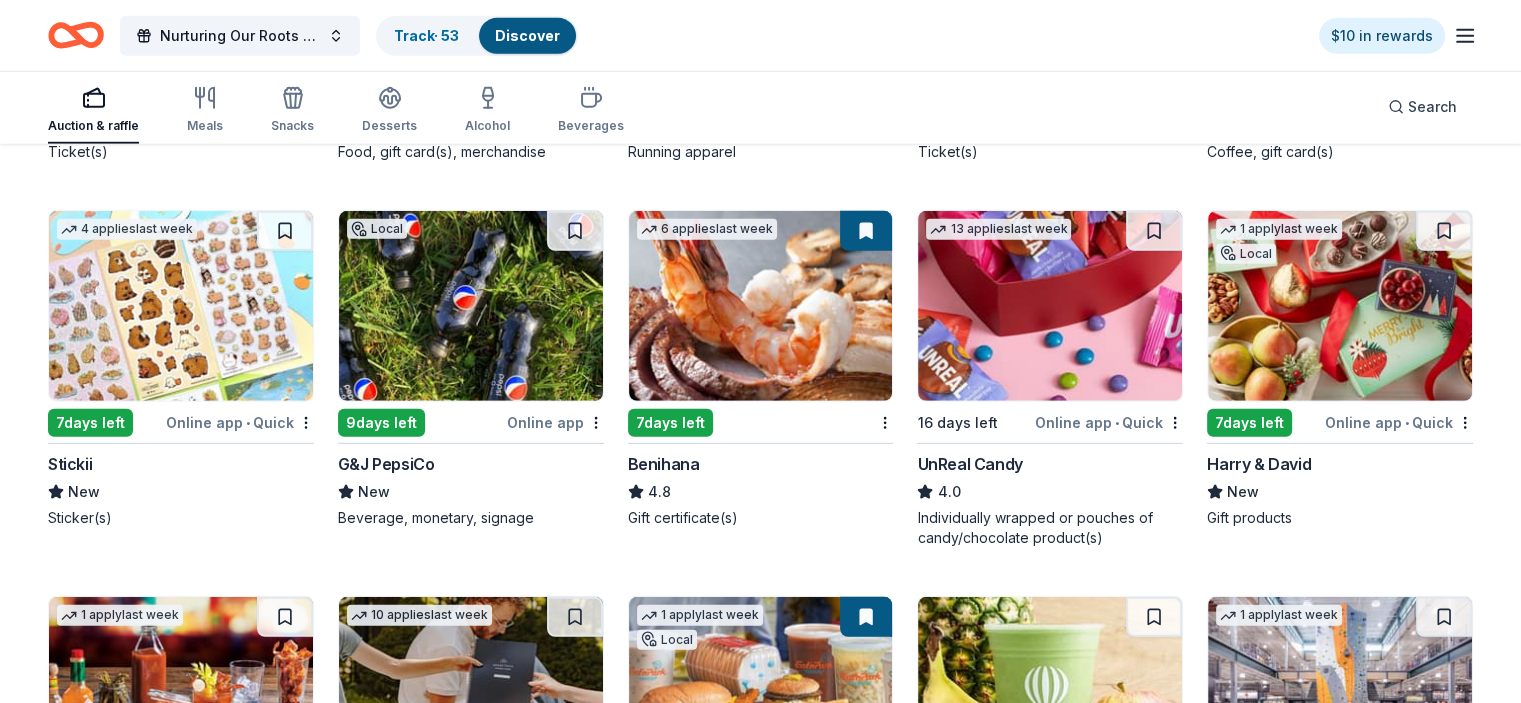 click at bounding box center (1340, 306) 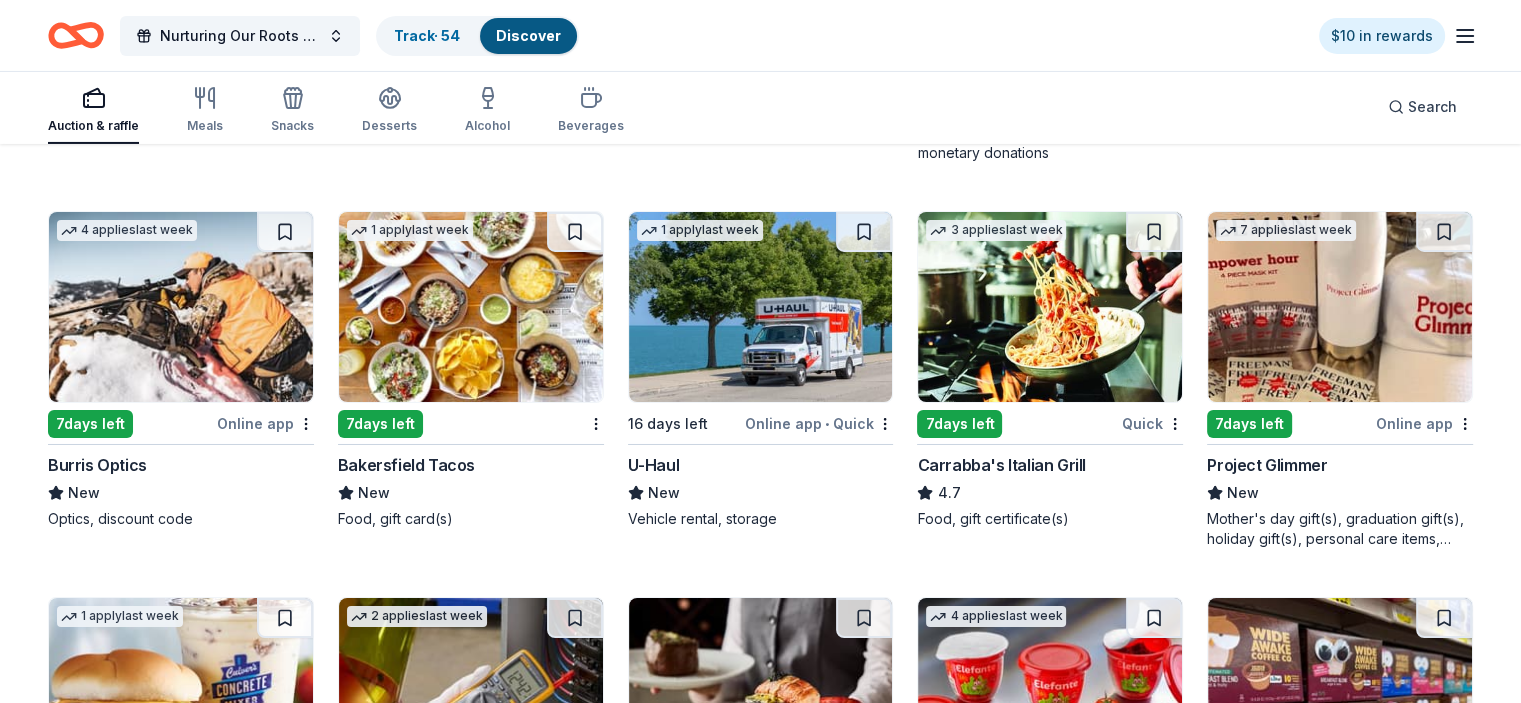 scroll, scrollTop: 7392, scrollLeft: 0, axis: vertical 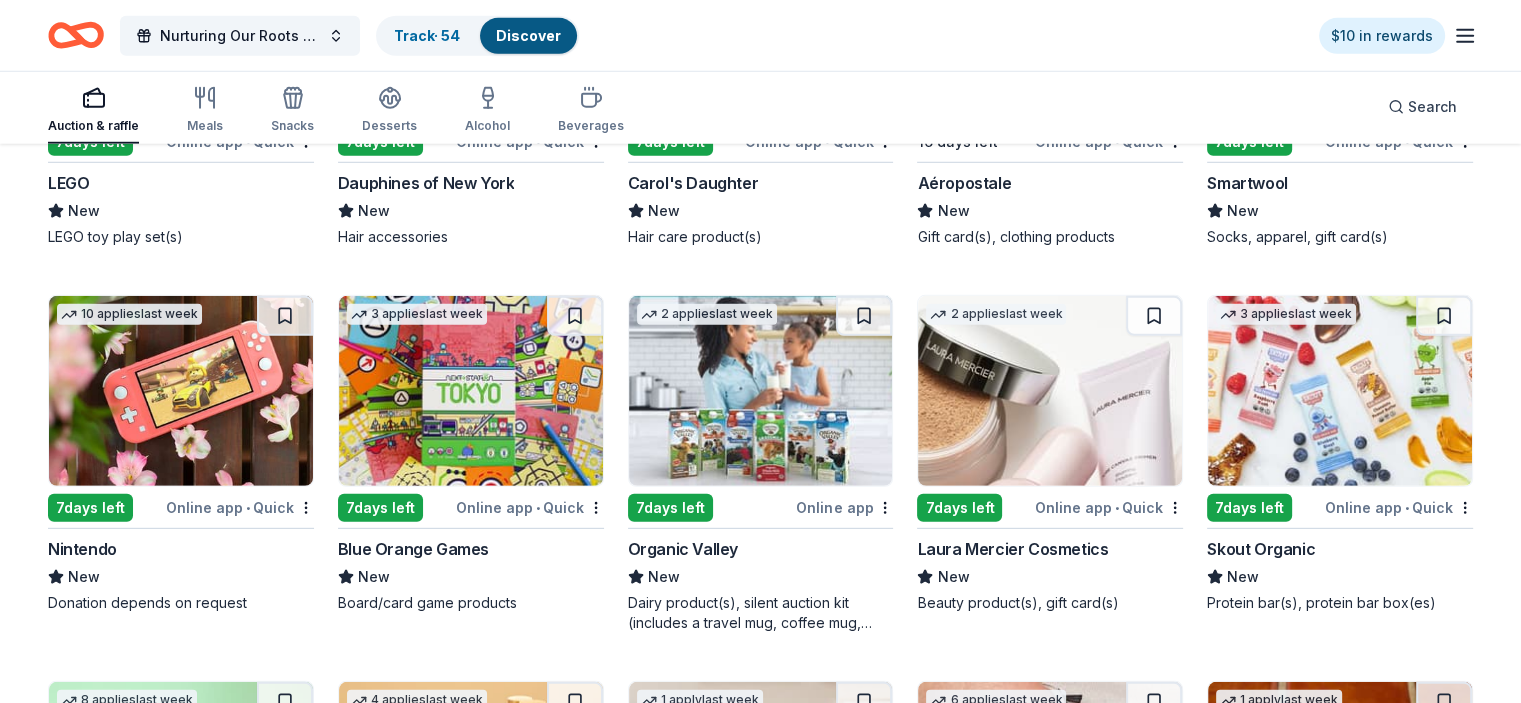 click at bounding box center (761, 391) 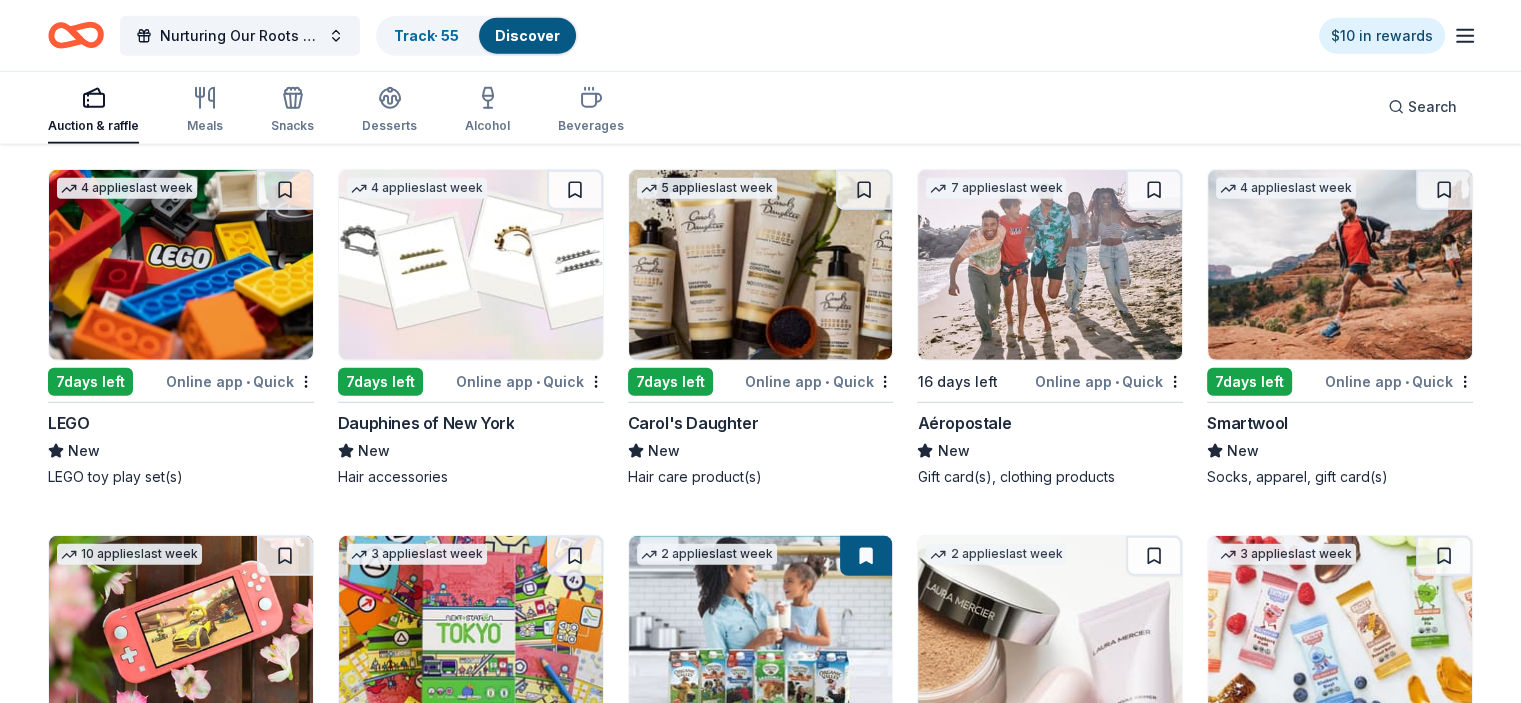 scroll, scrollTop: 13103, scrollLeft: 0, axis: vertical 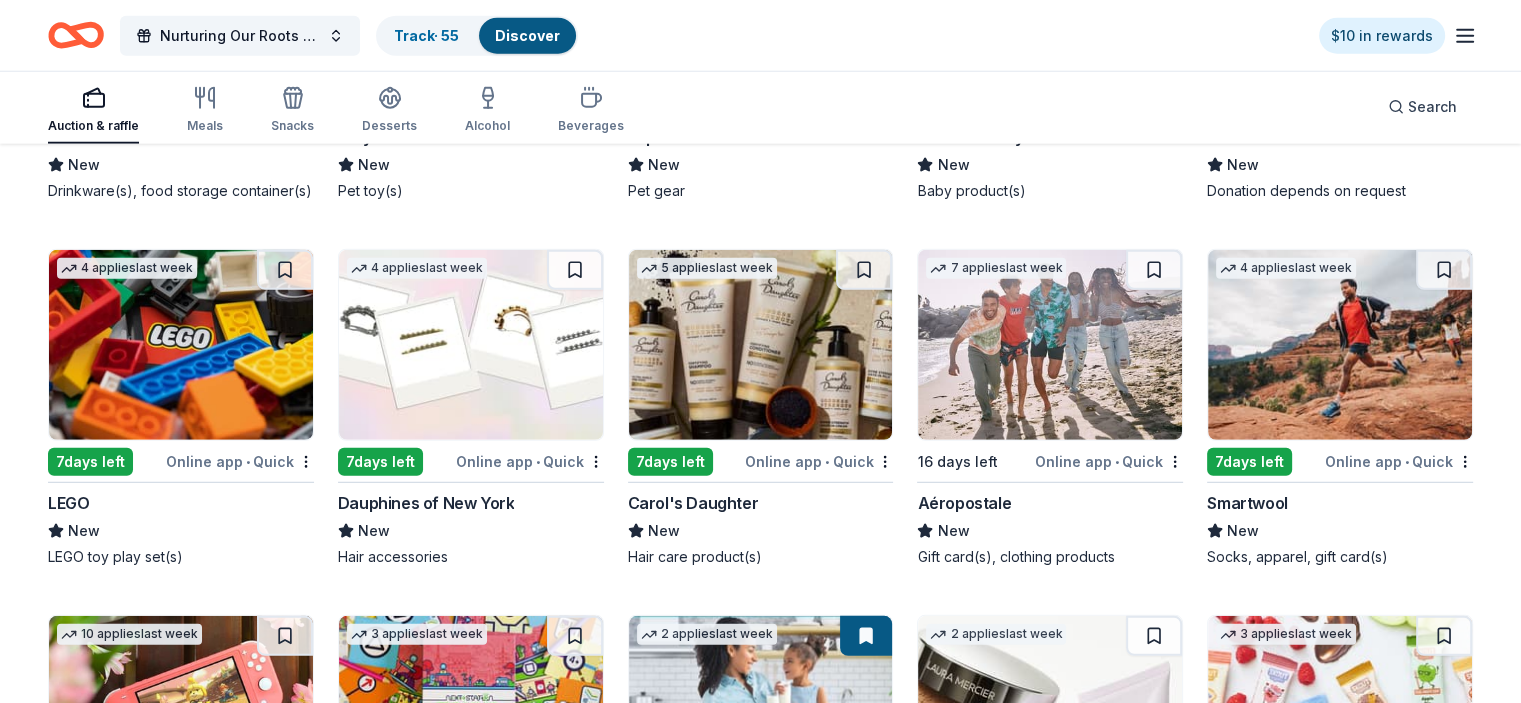 click at bounding box center [1340, 345] 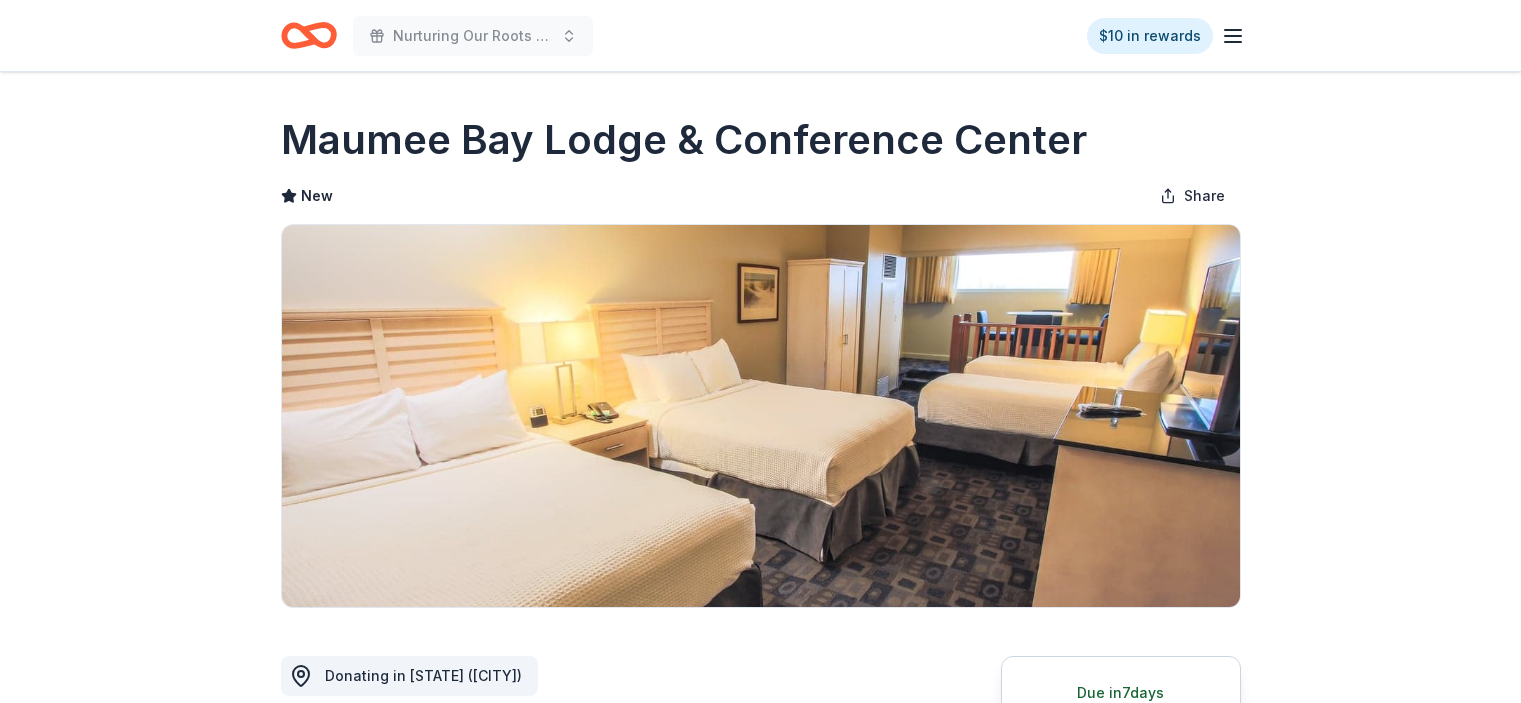 scroll, scrollTop: 0, scrollLeft: 0, axis: both 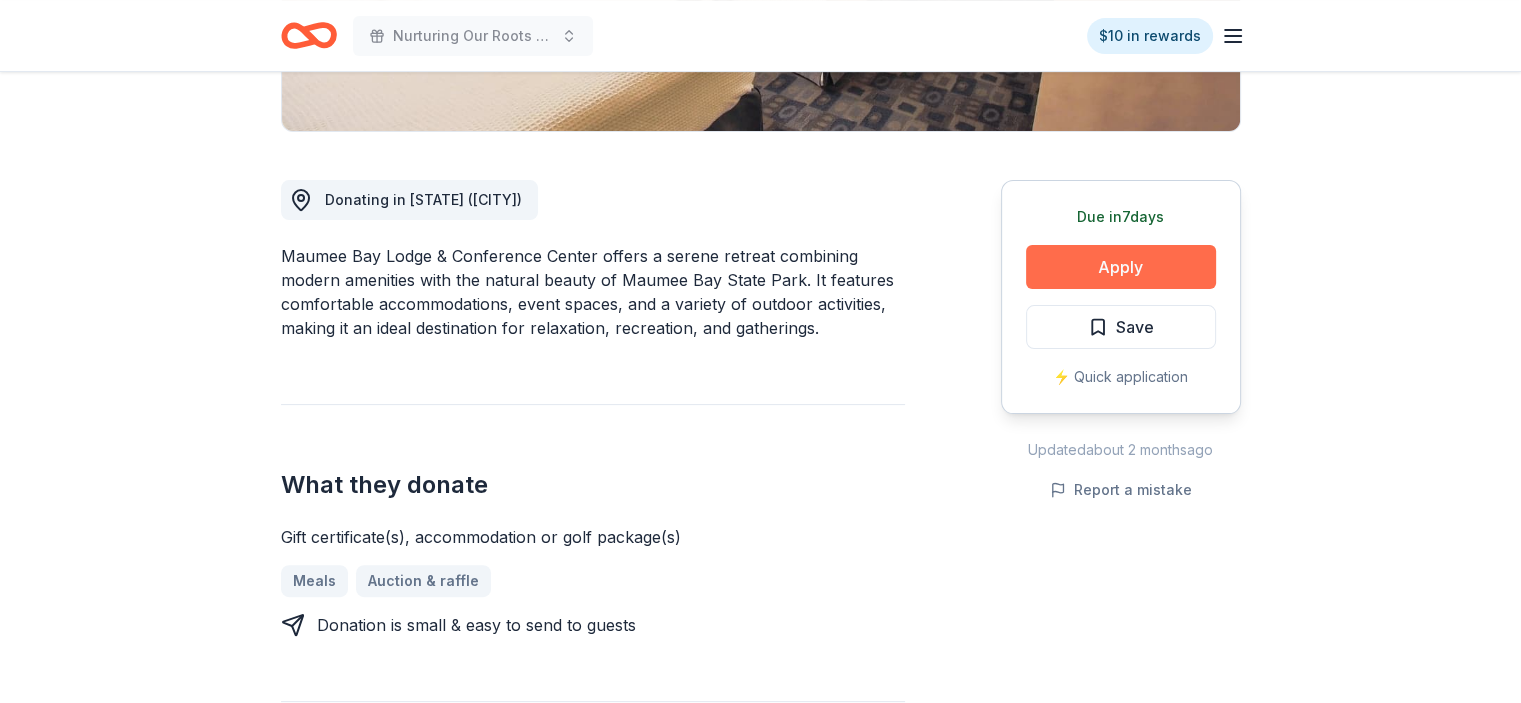 click on "Apply" at bounding box center [1121, 267] 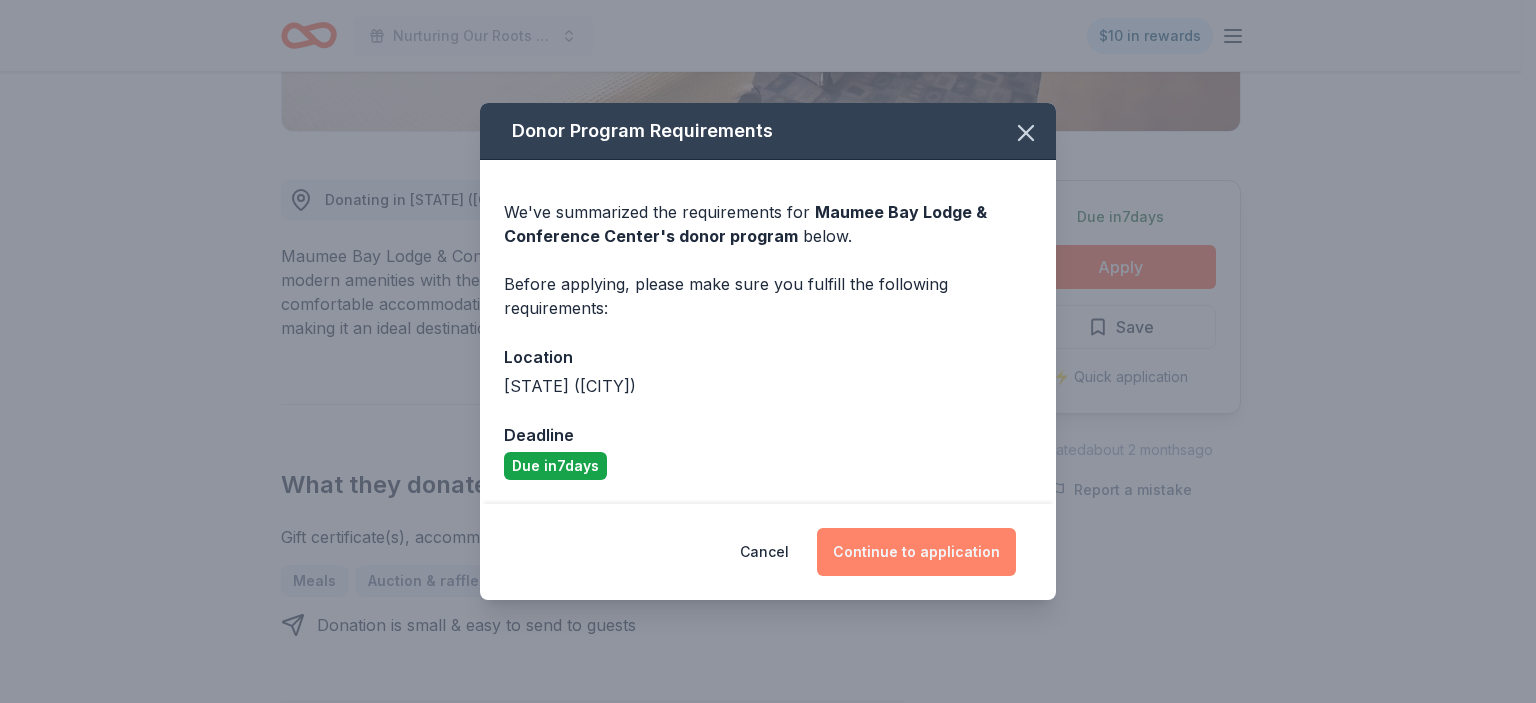 click on "Continue to application" at bounding box center [916, 552] 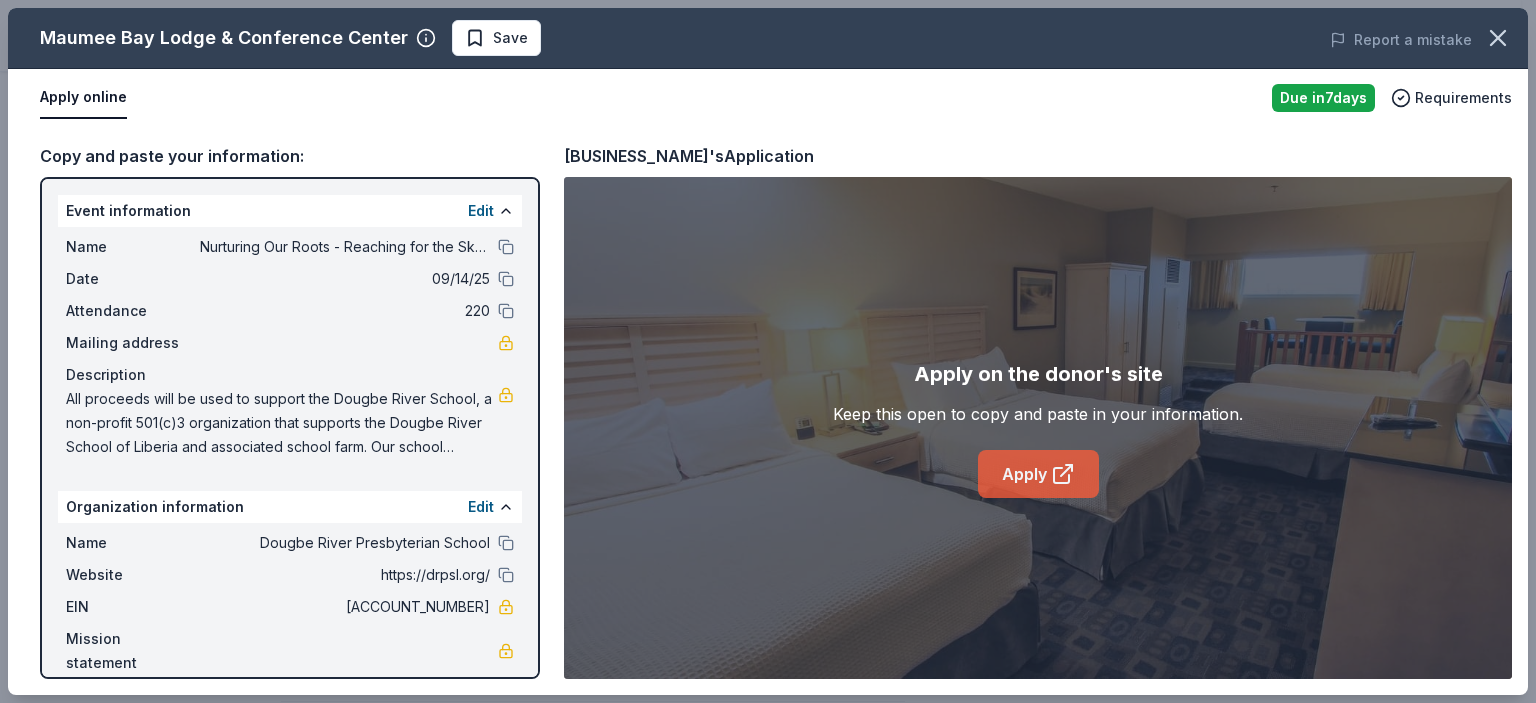 click on "Apply" at bounding box center [1038, 474] 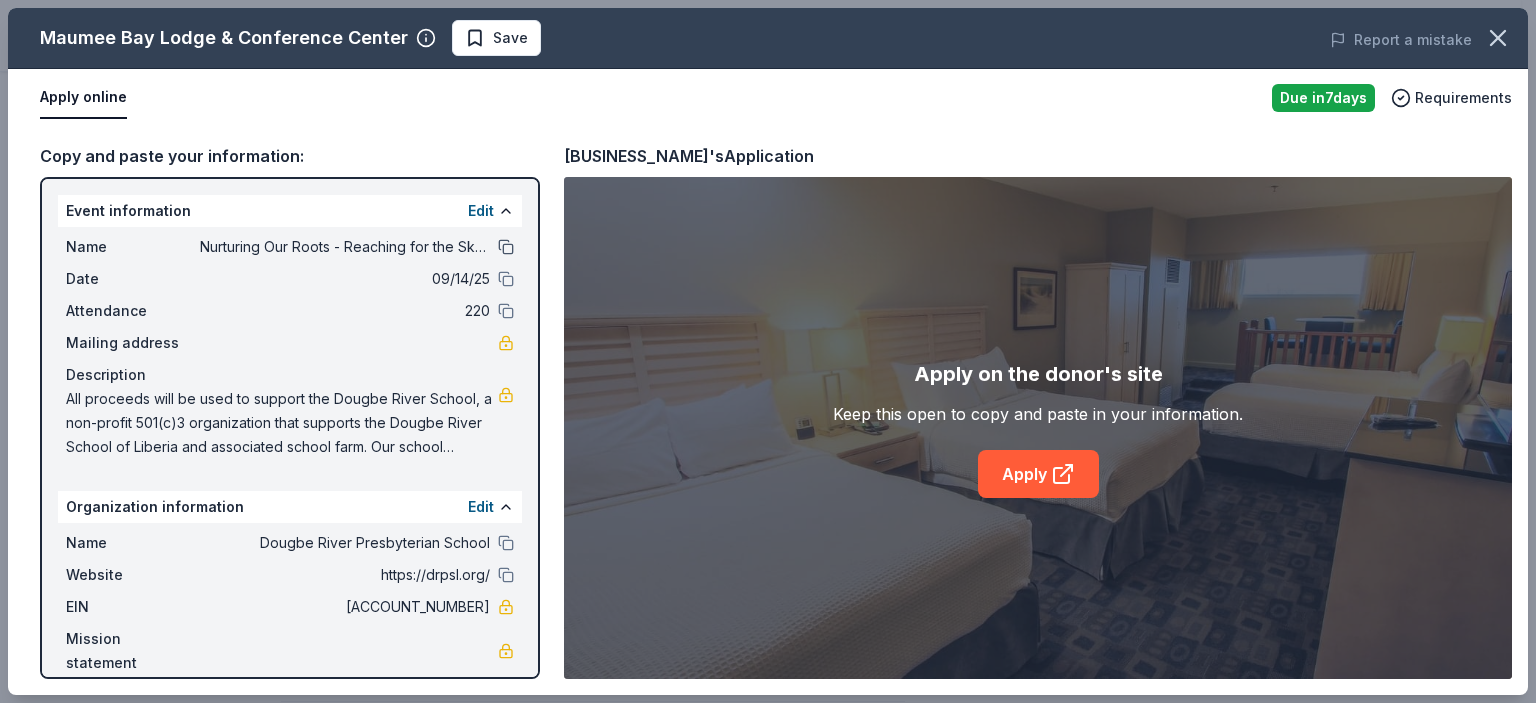 click at bounding box center (506, 247) 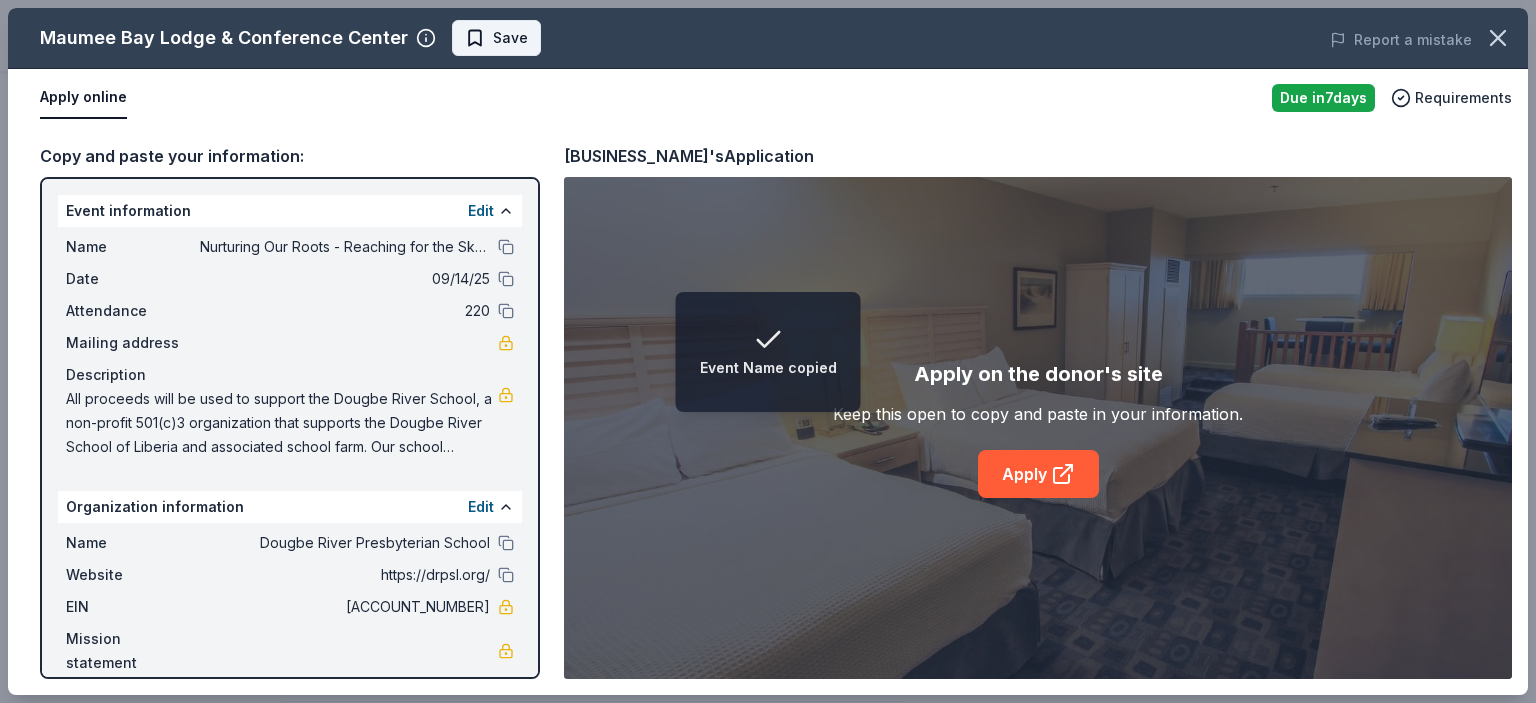 click on "Save" at bounding box center [510, 38] 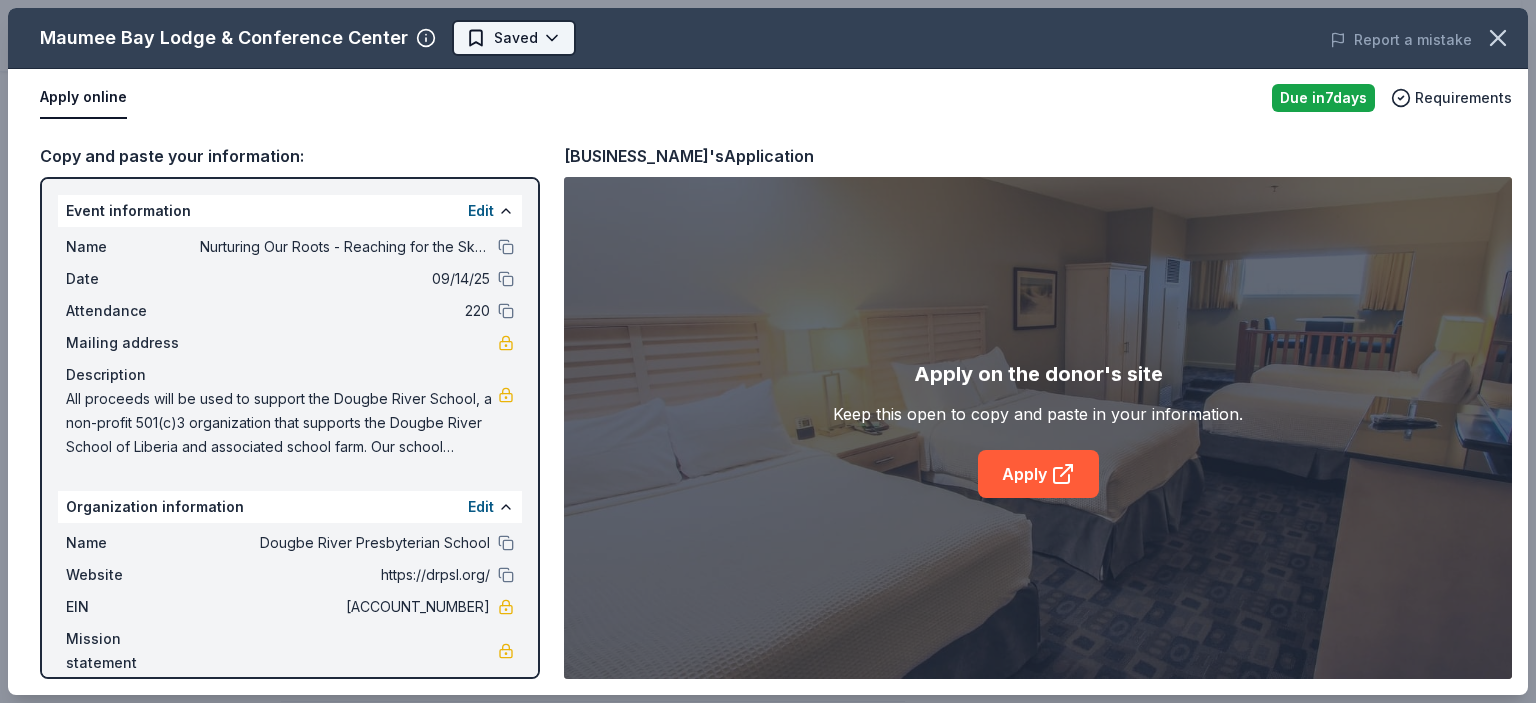 click on "Nurturing Our Roots - Reaching for the Sky Dougbe River School Gala 2025 $10 in rewards Due in  7  days Share Maumee Bay Lodge & Conference Center New Share Donating in OH (Oregon) Maumee Bay Lodge & Conference Center offers a serene retreat combining modern amenities with the natural beauty of Maumee Bay State Park. It features comfortable accommodations, event spaces, and a variety of outdoor activities, making it an ideal destination for relaxation, recreation, and gatherings. What they donate Gift certificate(s), accommodation or golf package(s) Meals Auction & raffle Donation is small & easy to send to guests Who they donate to Maumee Bay Lodge & Conference Center  hasn ' t listed any preferences or eligibility criteria. Upgrade to Pro to view approval rates and average donation values Due in  7  days Apply Saved ⚡️ Quick application Updated  about 2 months  ago Report a mistake New Be the first to review this company! Leave a review Similar donors 1   apply  last week Deadline passed 5.0 Local New 7" at bounding box center (760, -125) 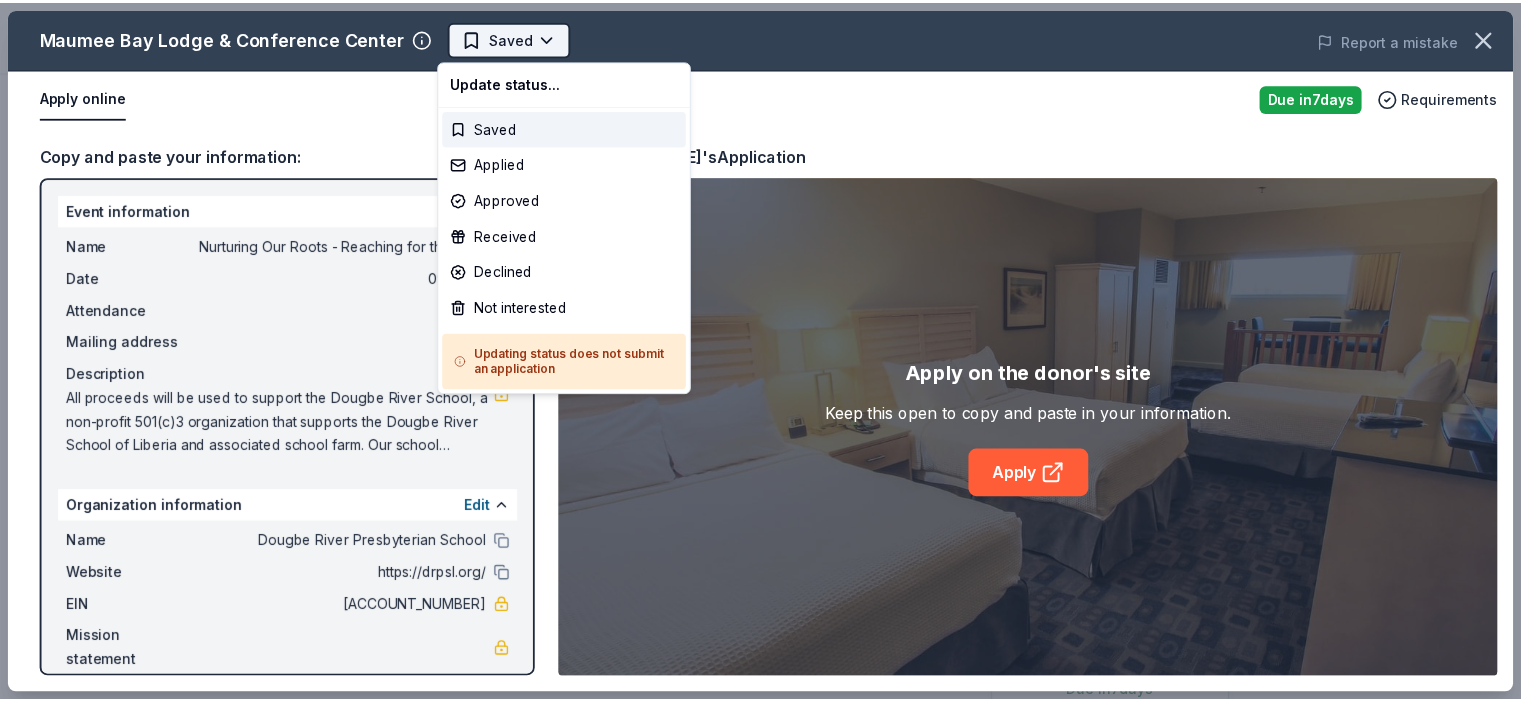 scroll, scrollTop: 0, scrollLeft: 0, axis: both 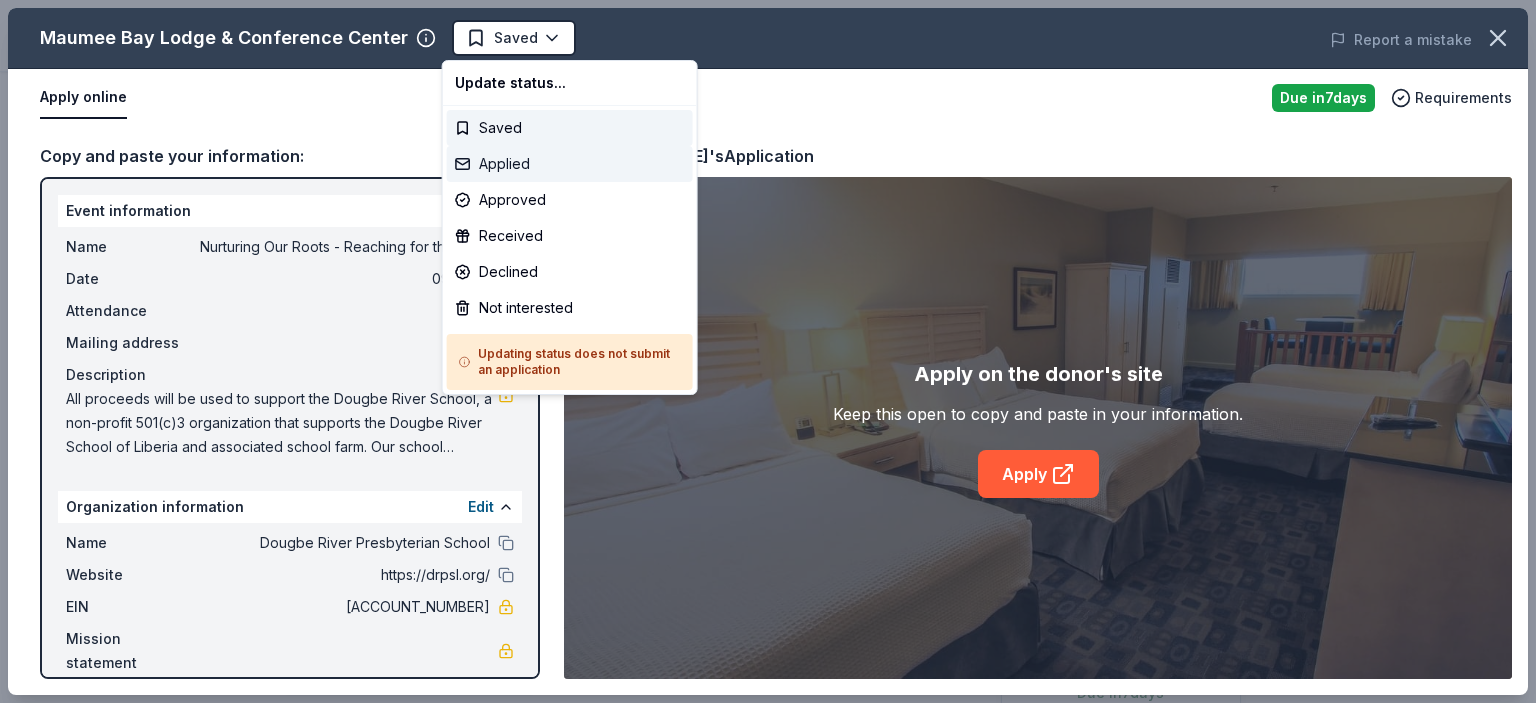 click on "Applied" at bounding box center (570, 164) 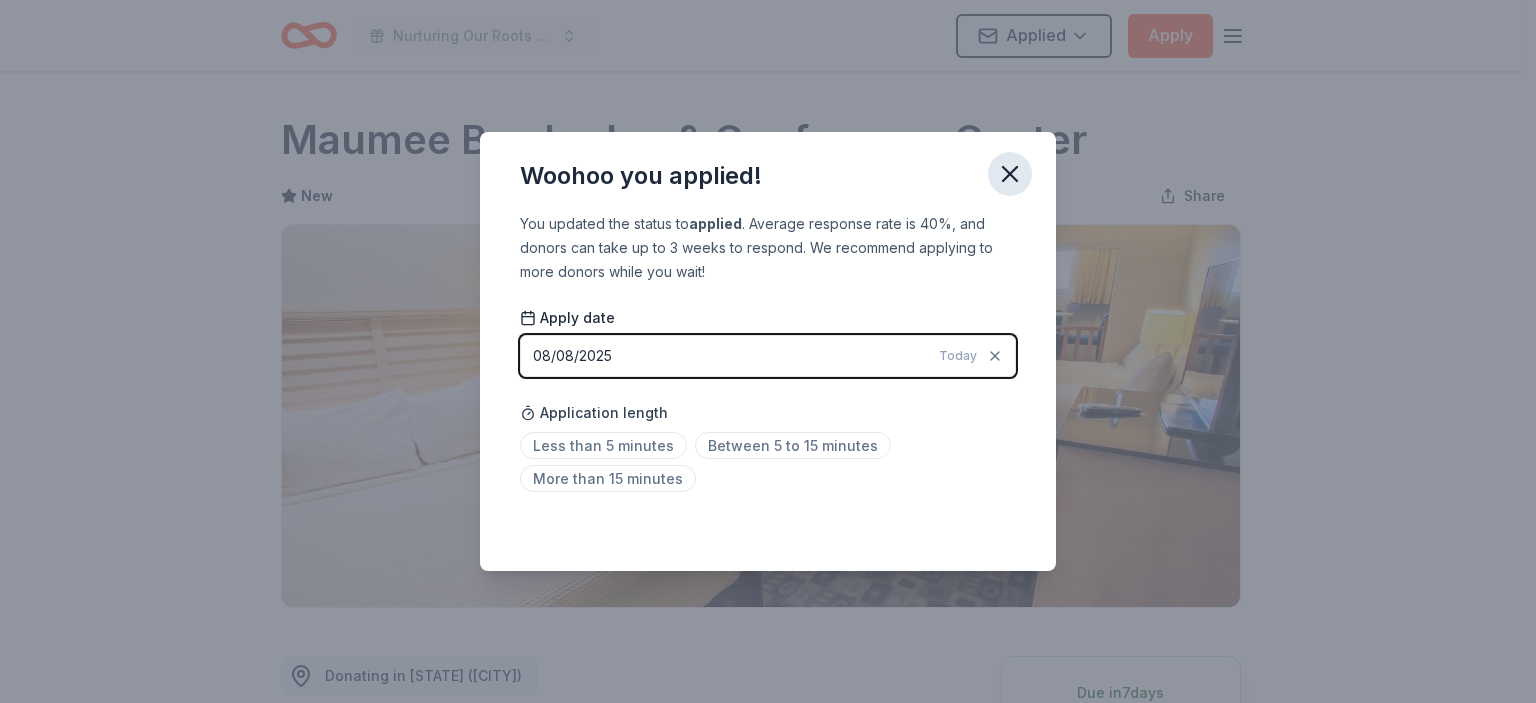 click 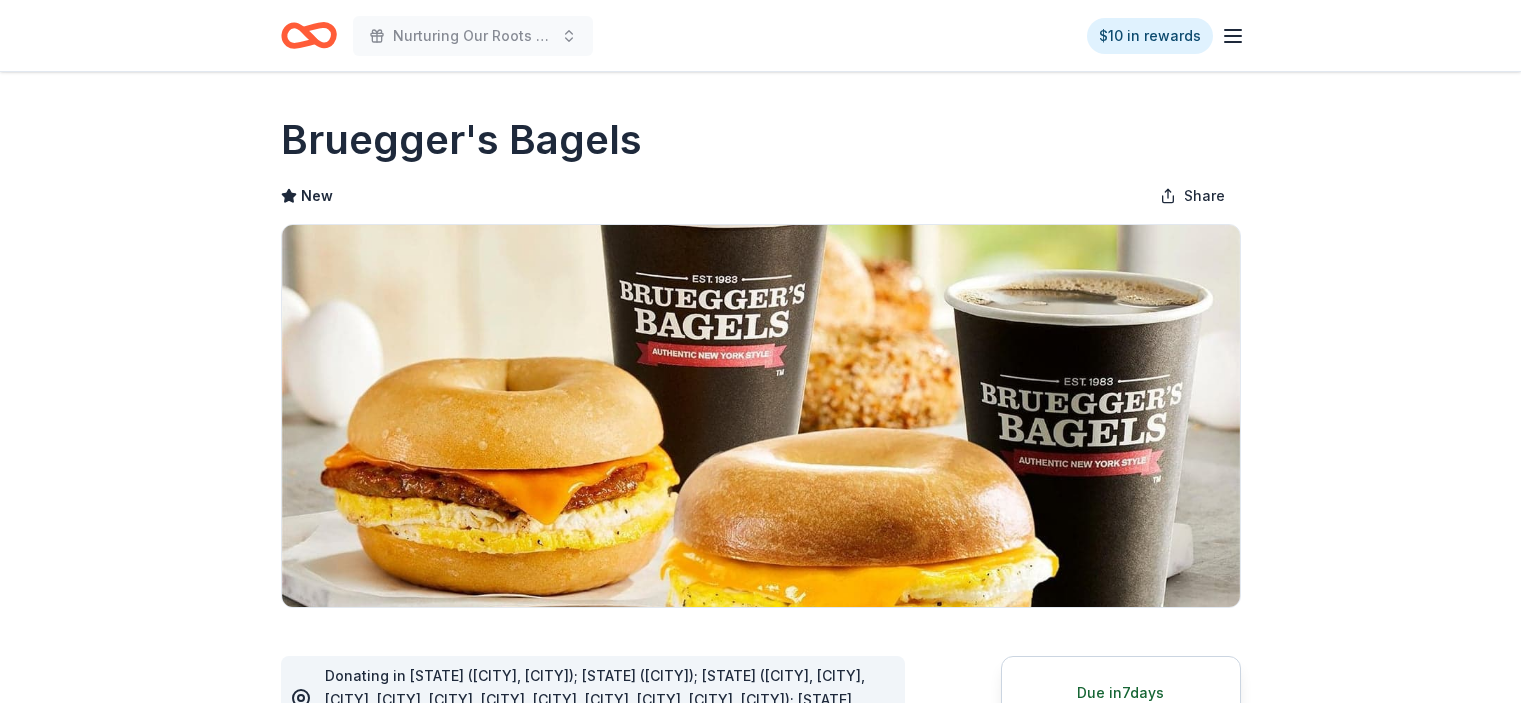scroll, scrollTop: 0, scrollLeft: 0, axis: both 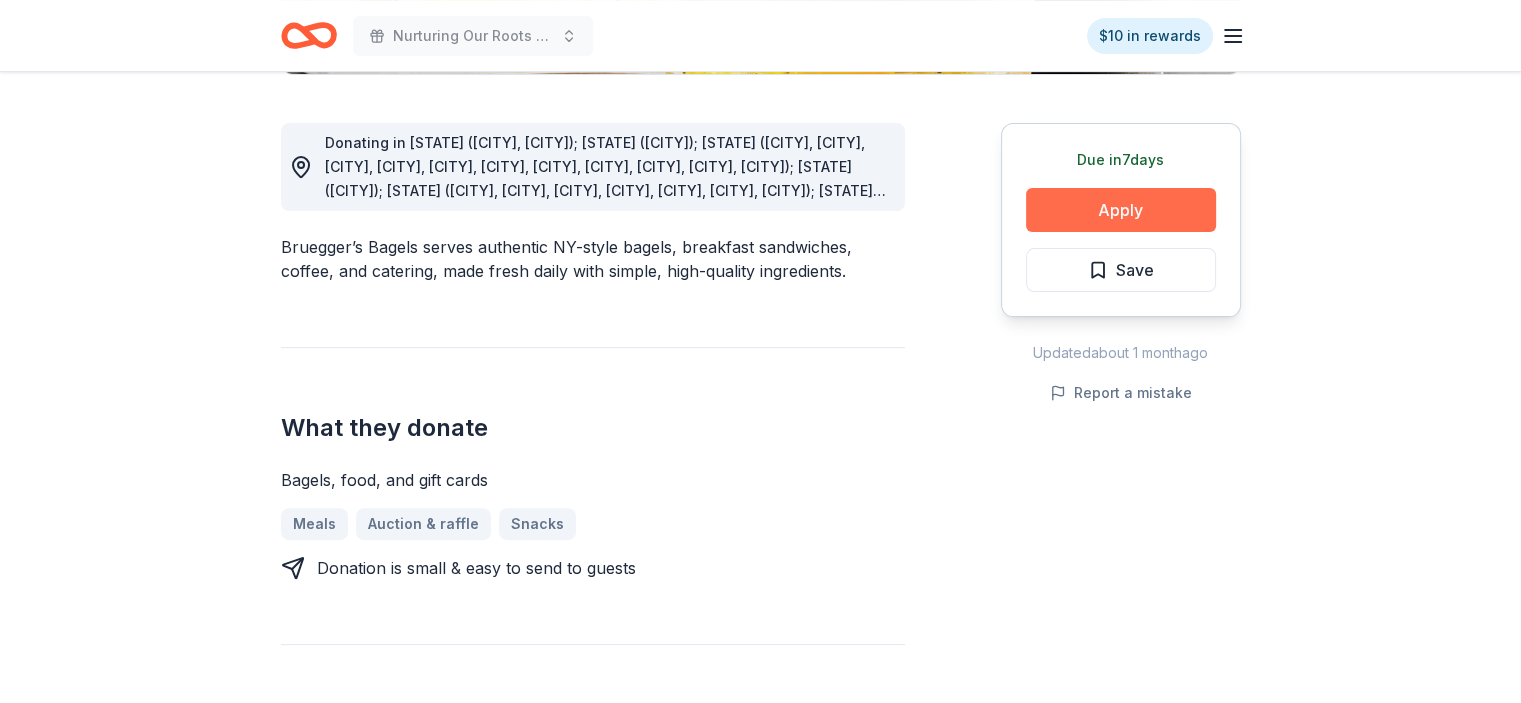 click on "Apply" at bounding box center [1121, 210] 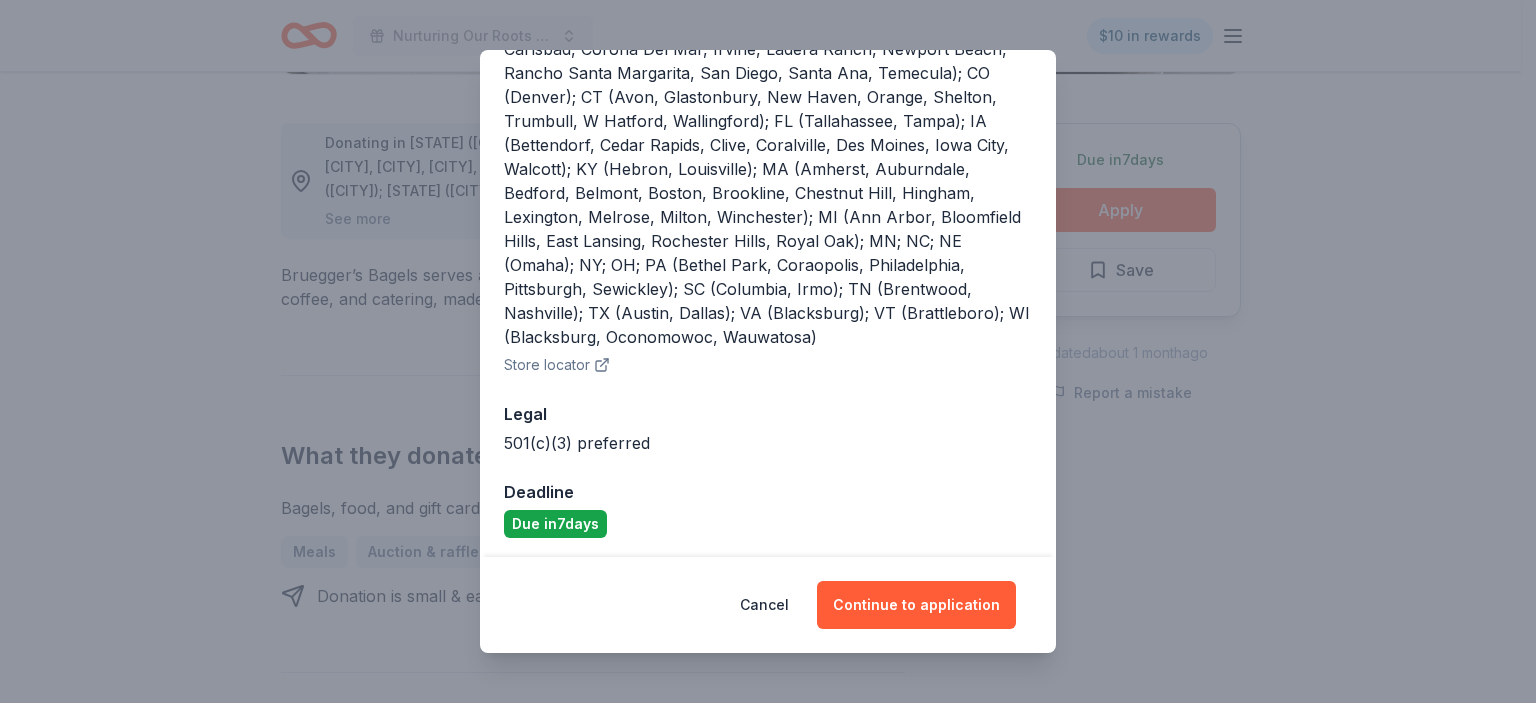 scroll, scrollTop: 312, scrollLeft: 0, axis: vertical 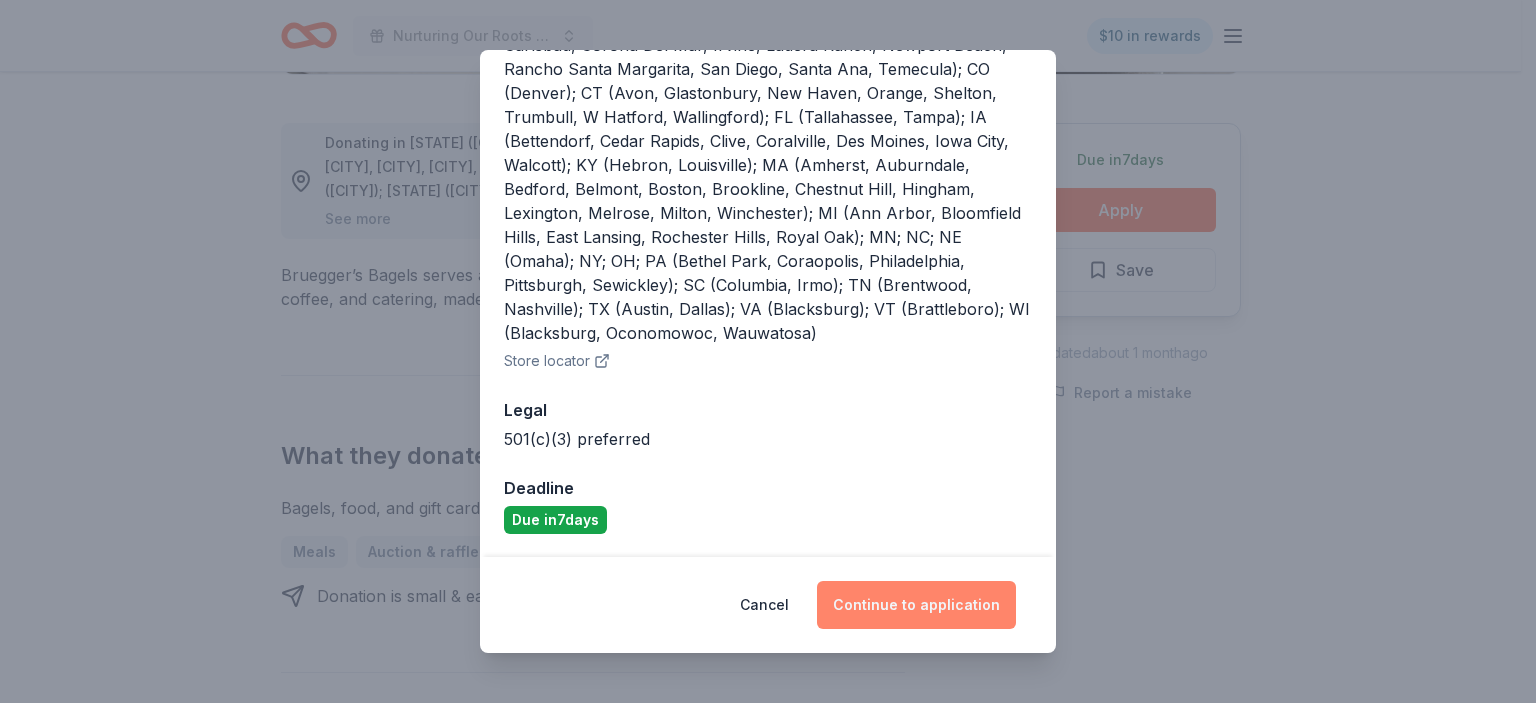 click on "Continue to application" at bounding box center (916, 605) 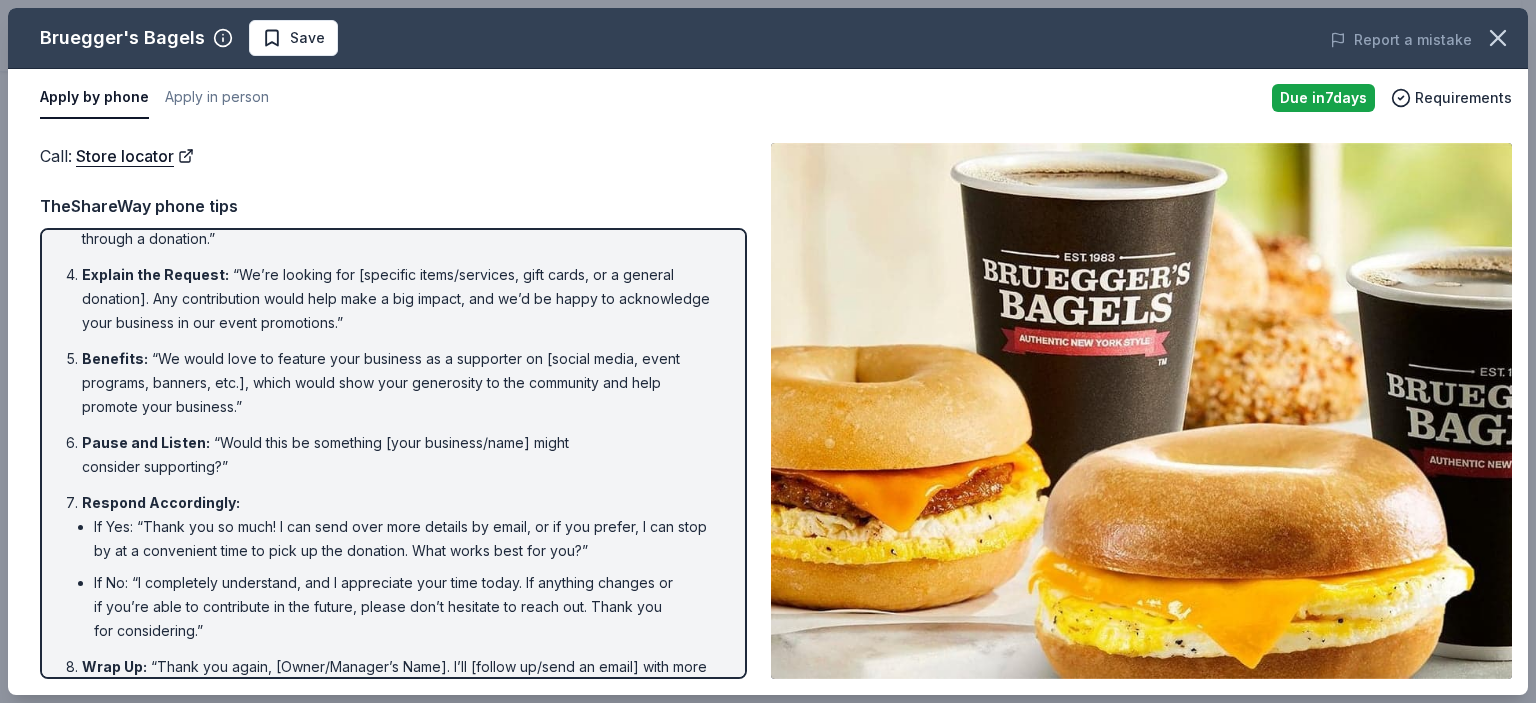 scroll, scrollTop: 251, scrollLeft: 0, axis: vertical 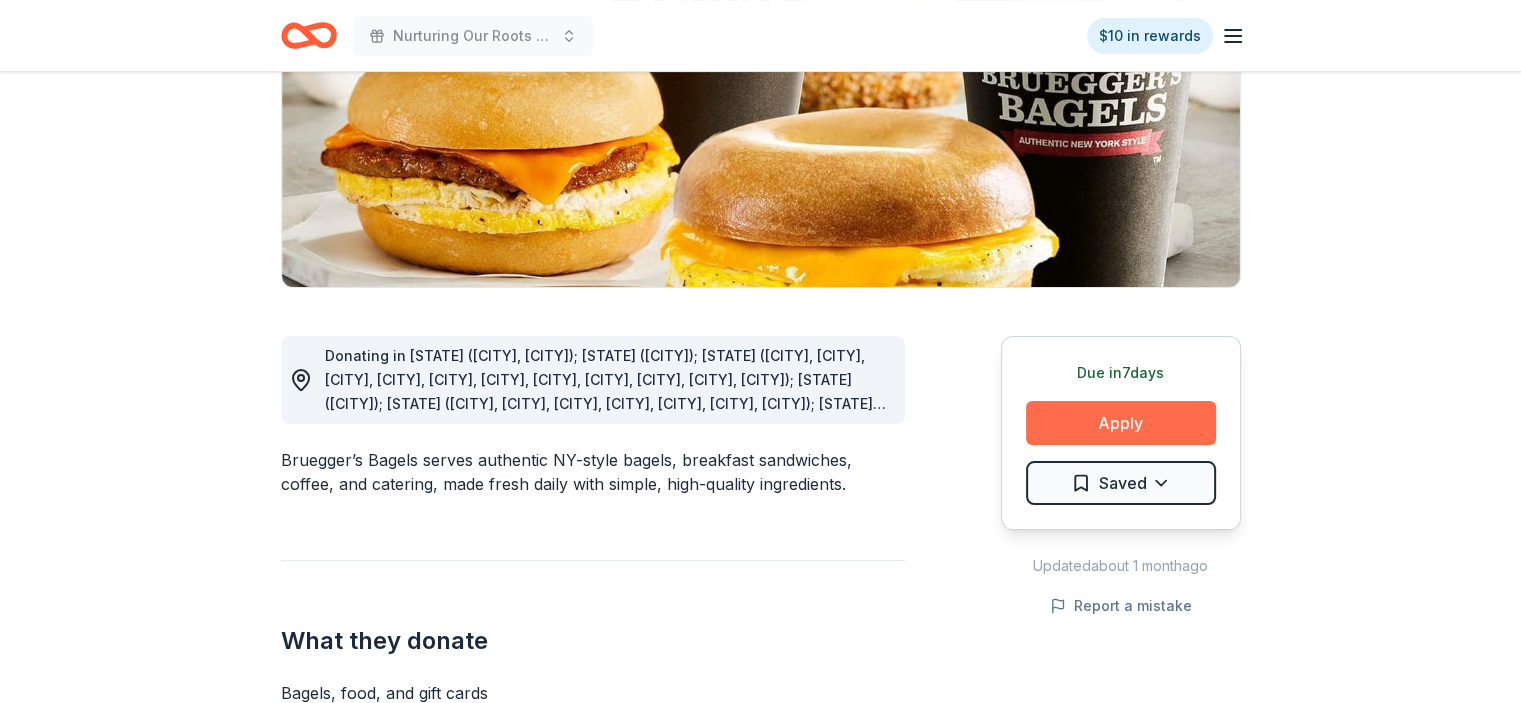 click on "Apply" at bounding box center (1121, 423) 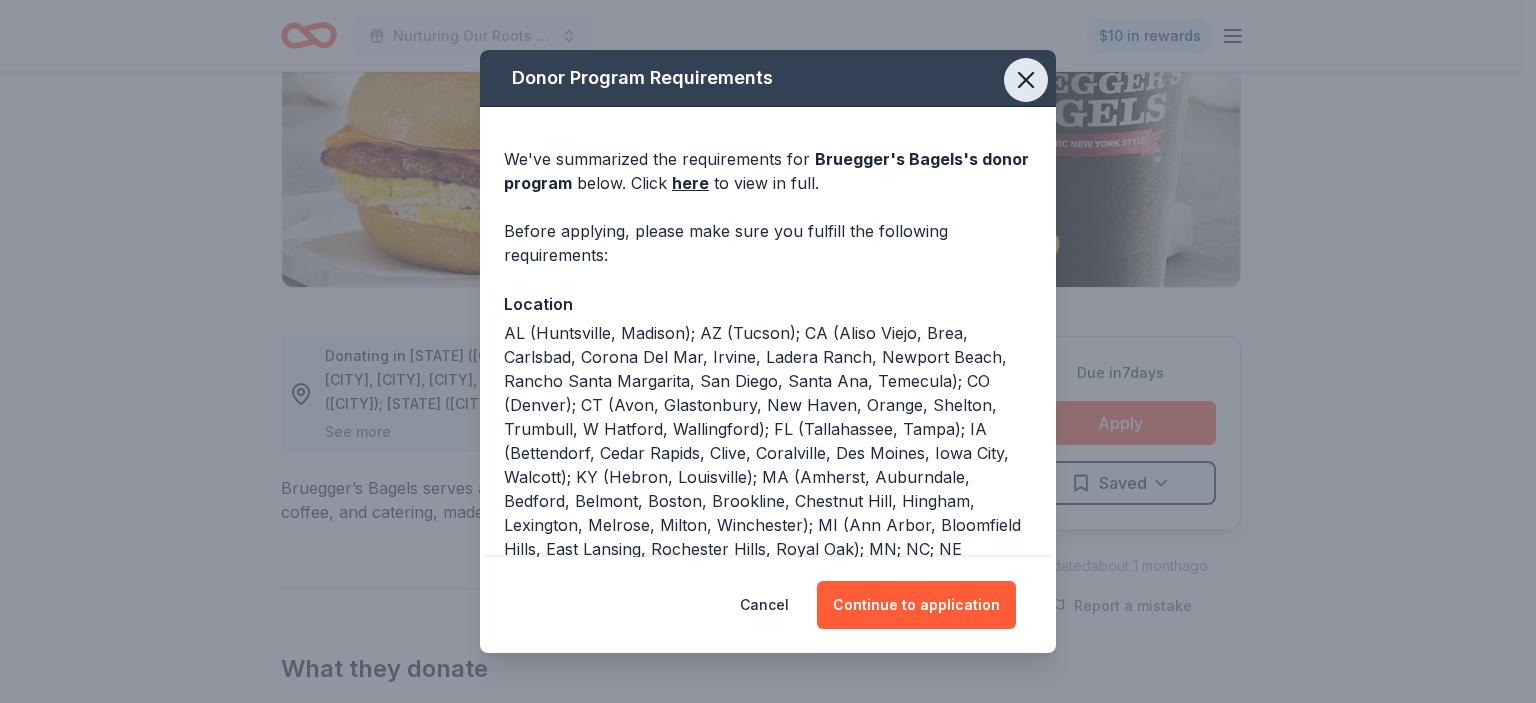 click 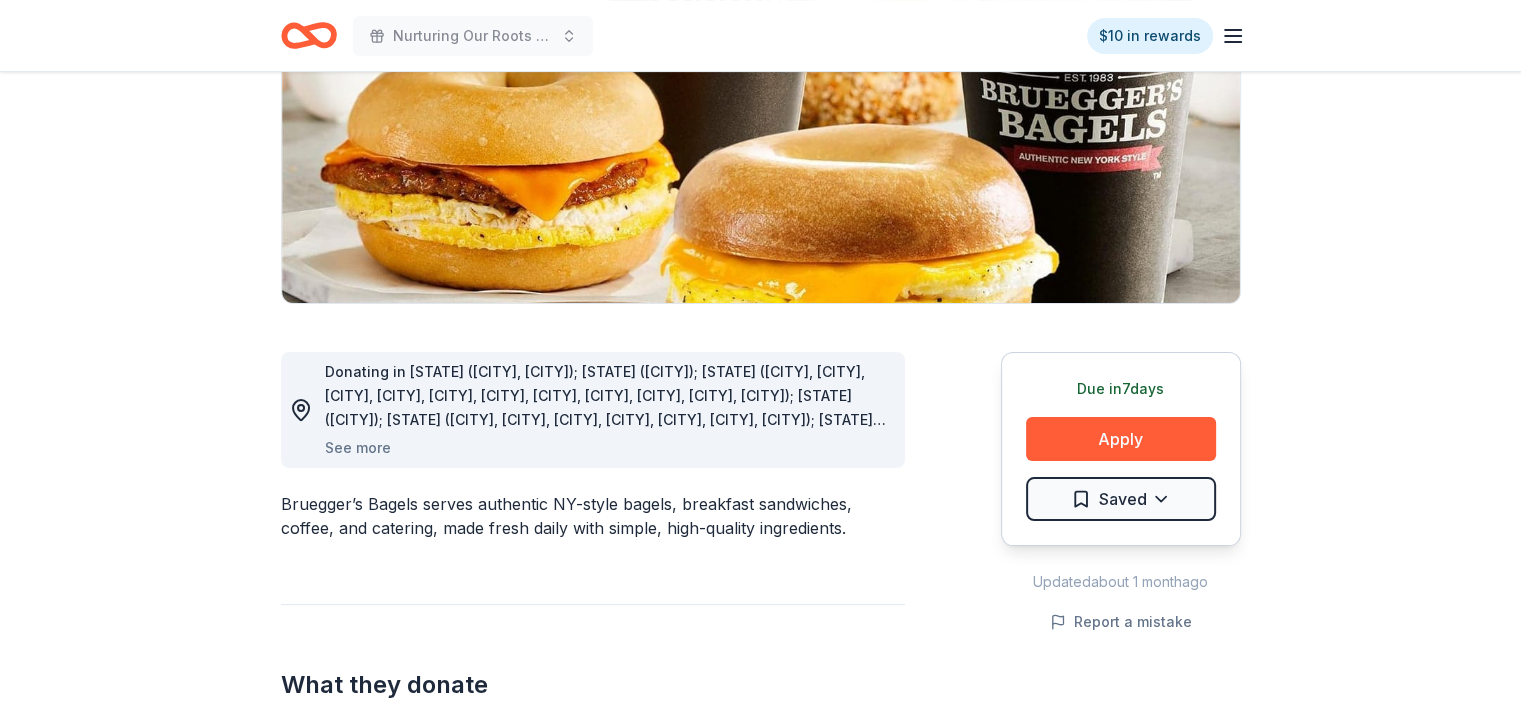 scroll, scrollTop: 0, scrollLeft: 0, axis: both 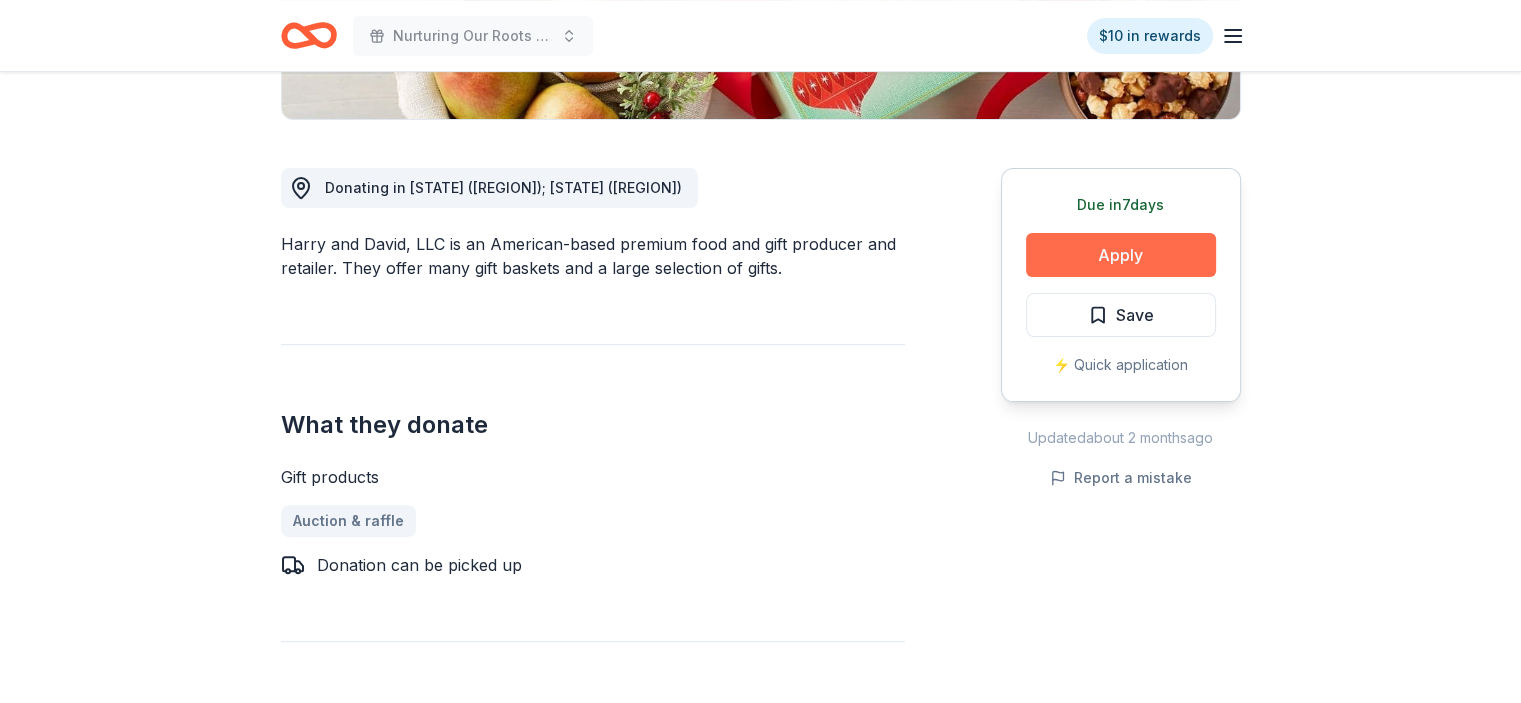 click on "Apply" at bounding box center (1121, 255) 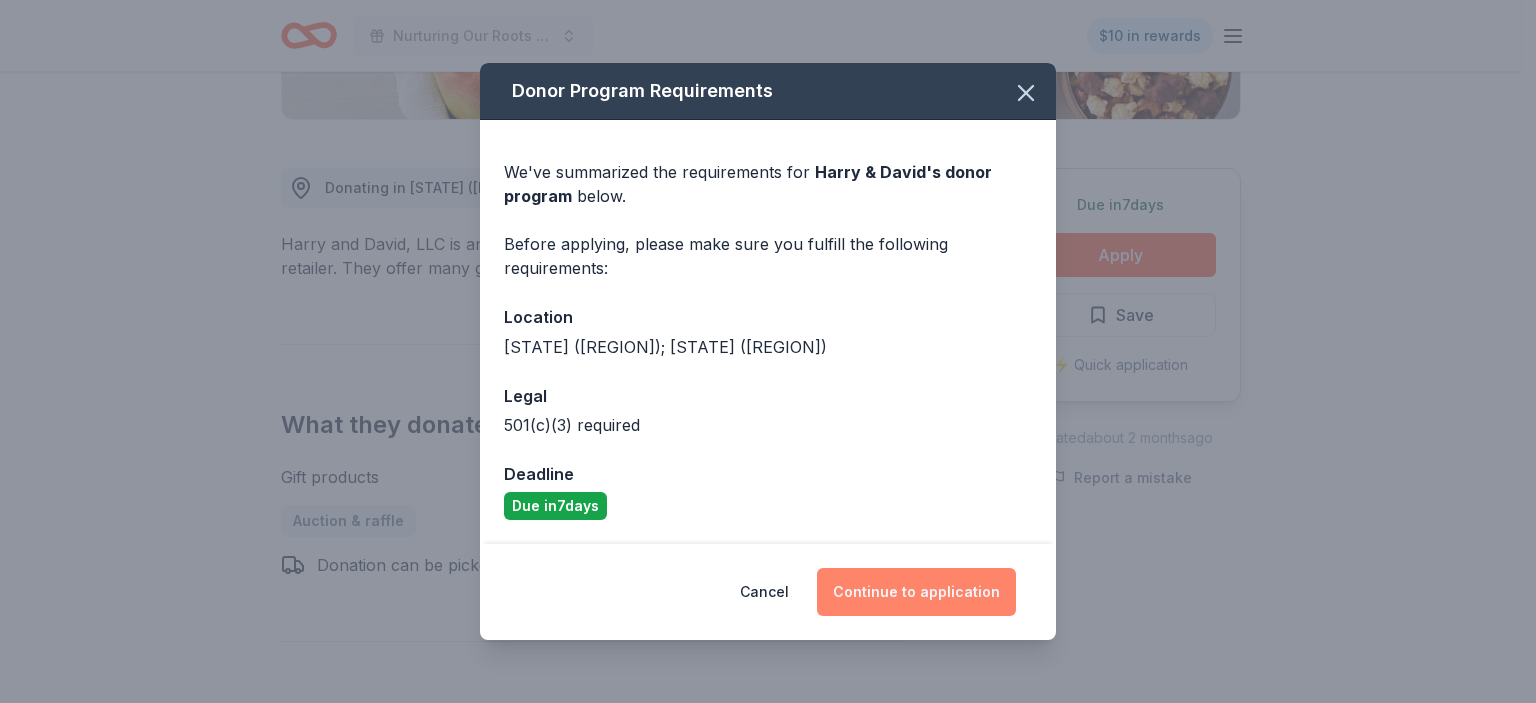 click on "Continue to application" at bounding box center [916, 592] 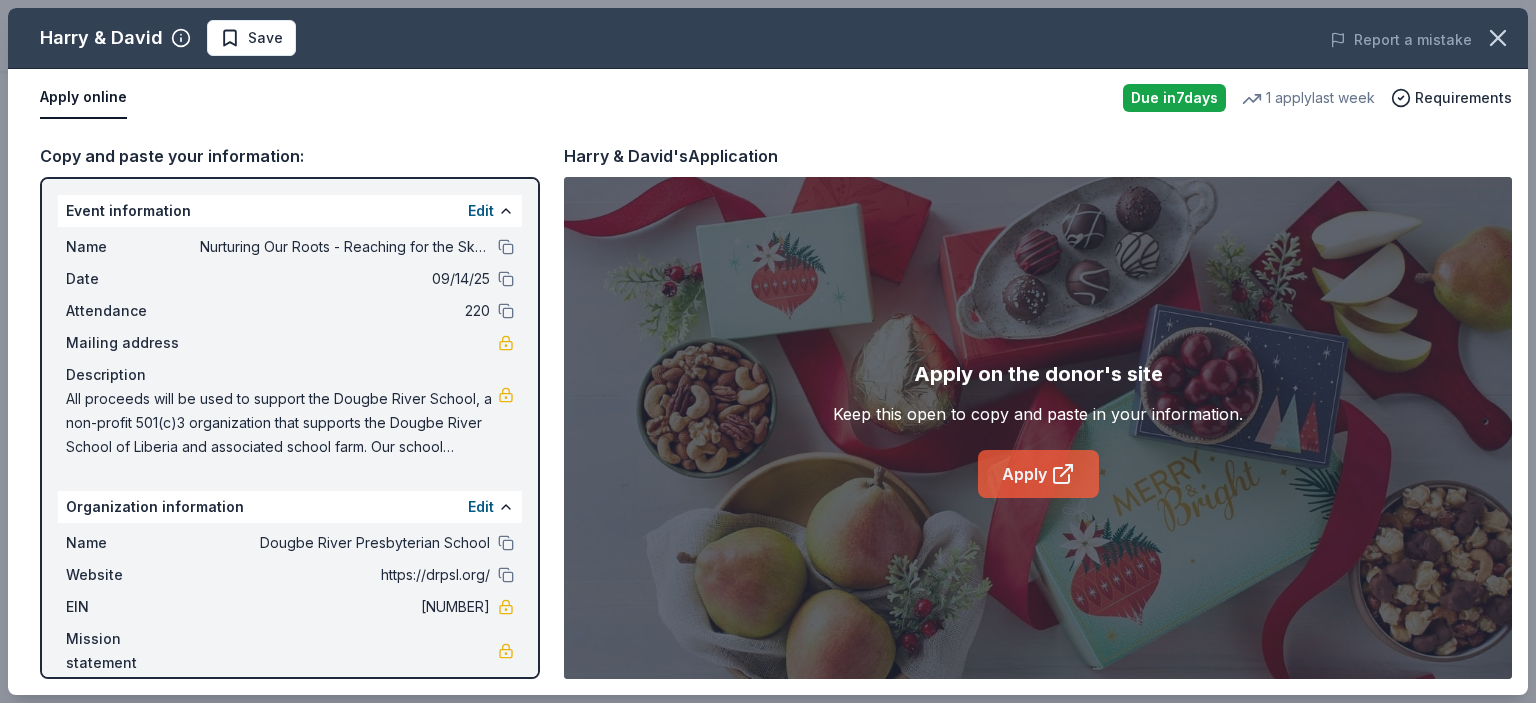 click on "Apply" at bounding box center (1038, 474) 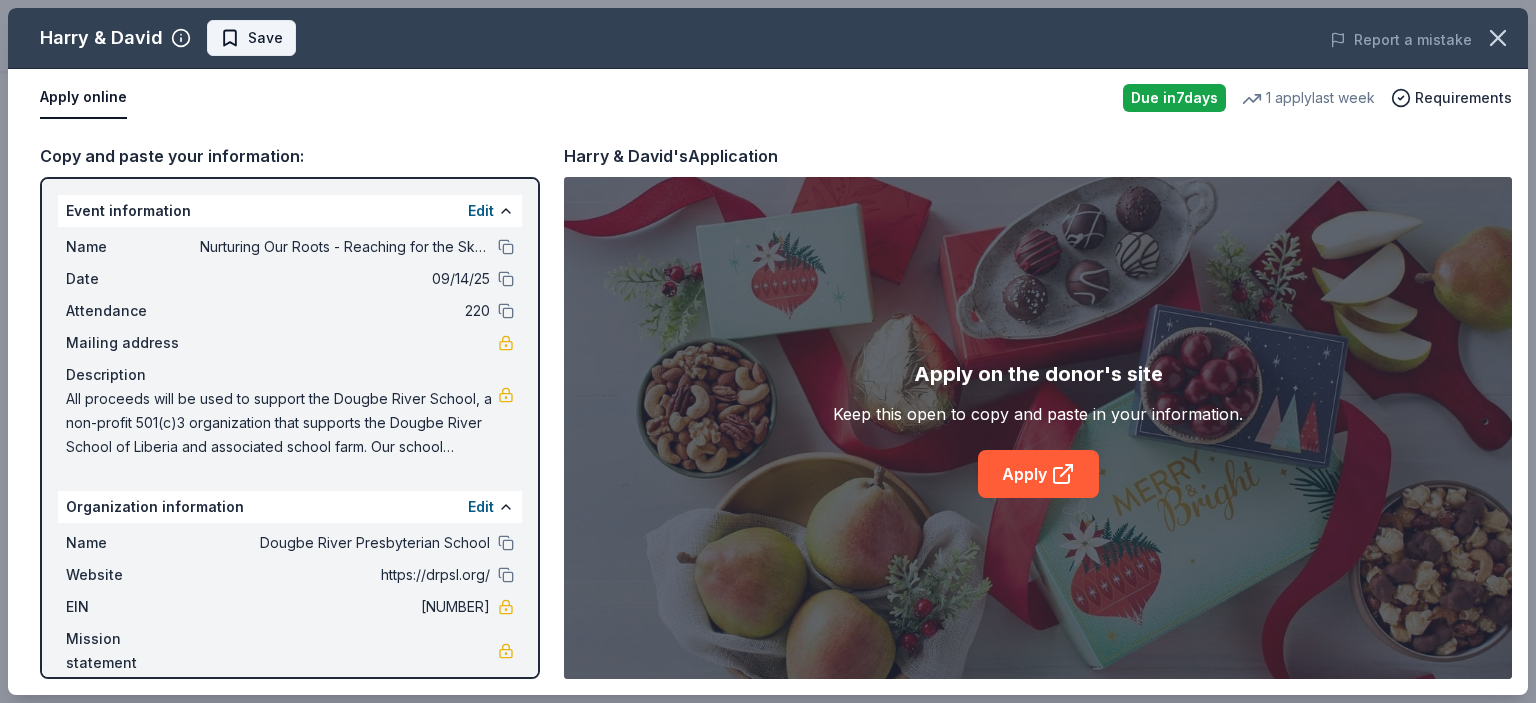 click on "Save" at bounding box center (265, 38) 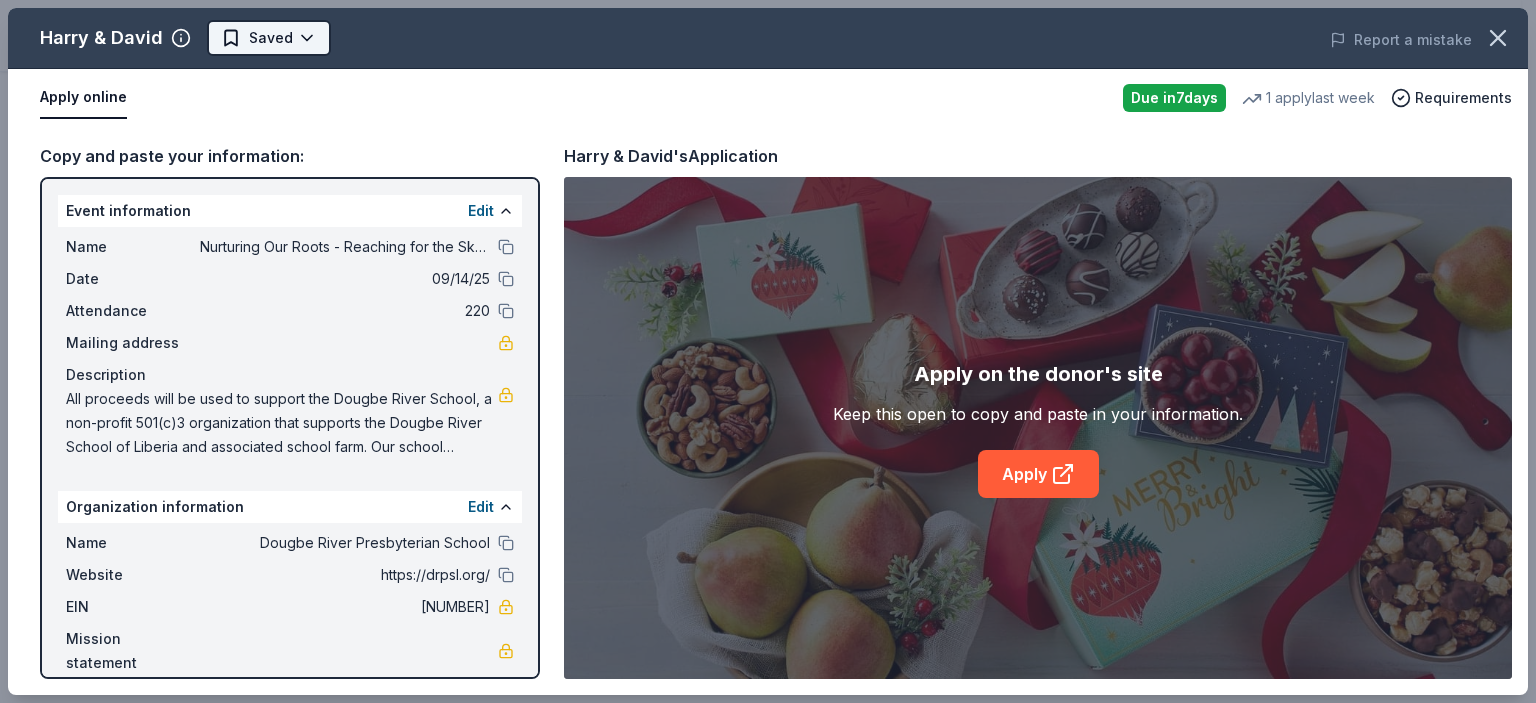 click on "Nurturing Our Roots - Reaching for the Sky Dougbe River School Gala 2025 $10 in rewards Due in  7  days Share Harry & David New 1   apply  last week approval rate Share Donating in OH (Central Ohio); OR (Southern Oregon) Harry and David, LLC is an American-based premium food and gift producer and retailer. They offer many gift baskets and a large selection of gifts. What they donate Gift products Auction & raffle Donation can be picked up Who they donate to  Preferred 501(c)(3) required approval rate 20 % approved 30 % declined 50 % no response Upgrade to Pro to view approval rates and average donation values Due in  7  days Apply Saved ⚡️ Quick application Updated  about 2 months  ago Report a mistake New Be the first to review this company! Leave a review Similar donors 11   applies  last week 7  days left Online app Tito's Handmade Vodka 4.8 Merchandise 2   applies  last week 7  days left Online app Let's Roam 4.4 3   applies  last week 7  days left Chili's 5.0 Gift certificate(s) 1   apply  last week" at bounding box center [768, -137] 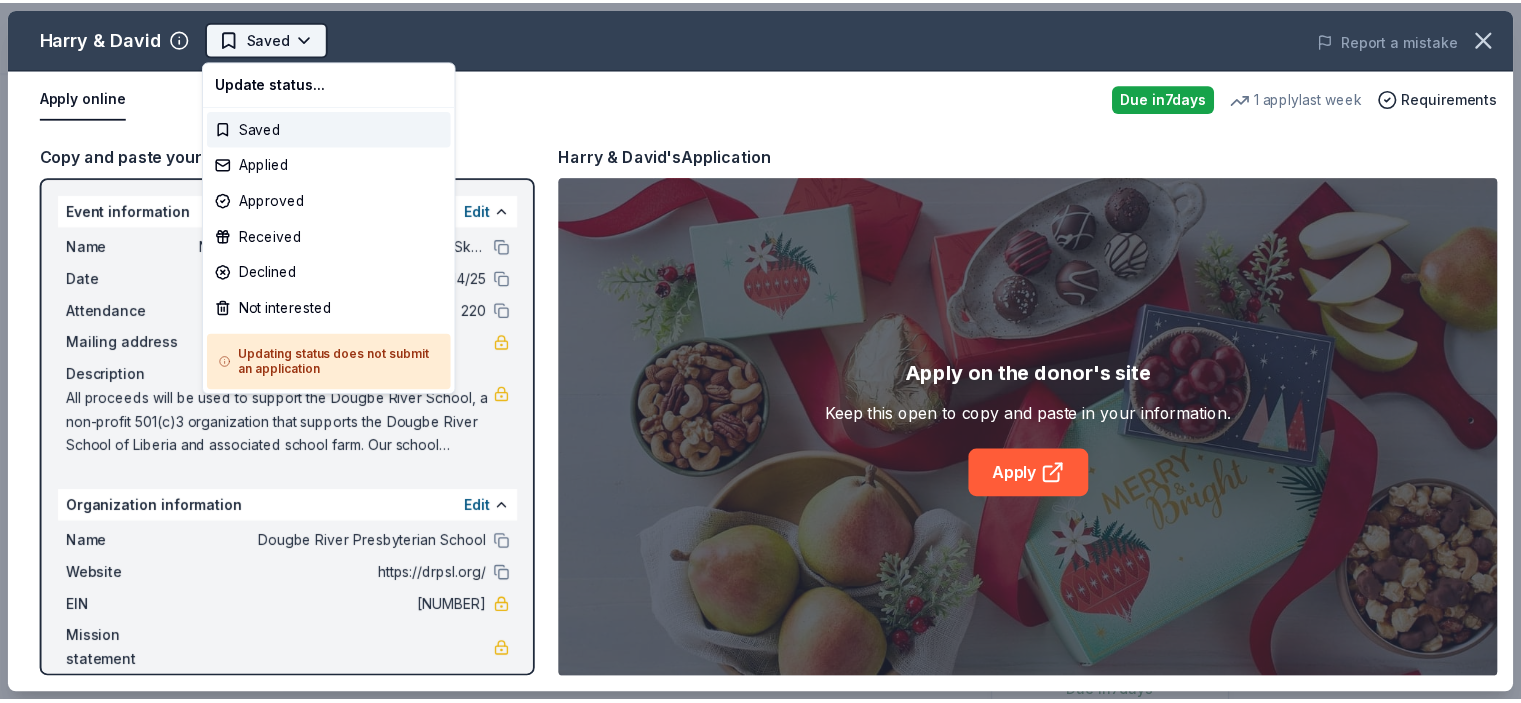scroll, scrollTop: 0, scrollLeft: 0, axis: both 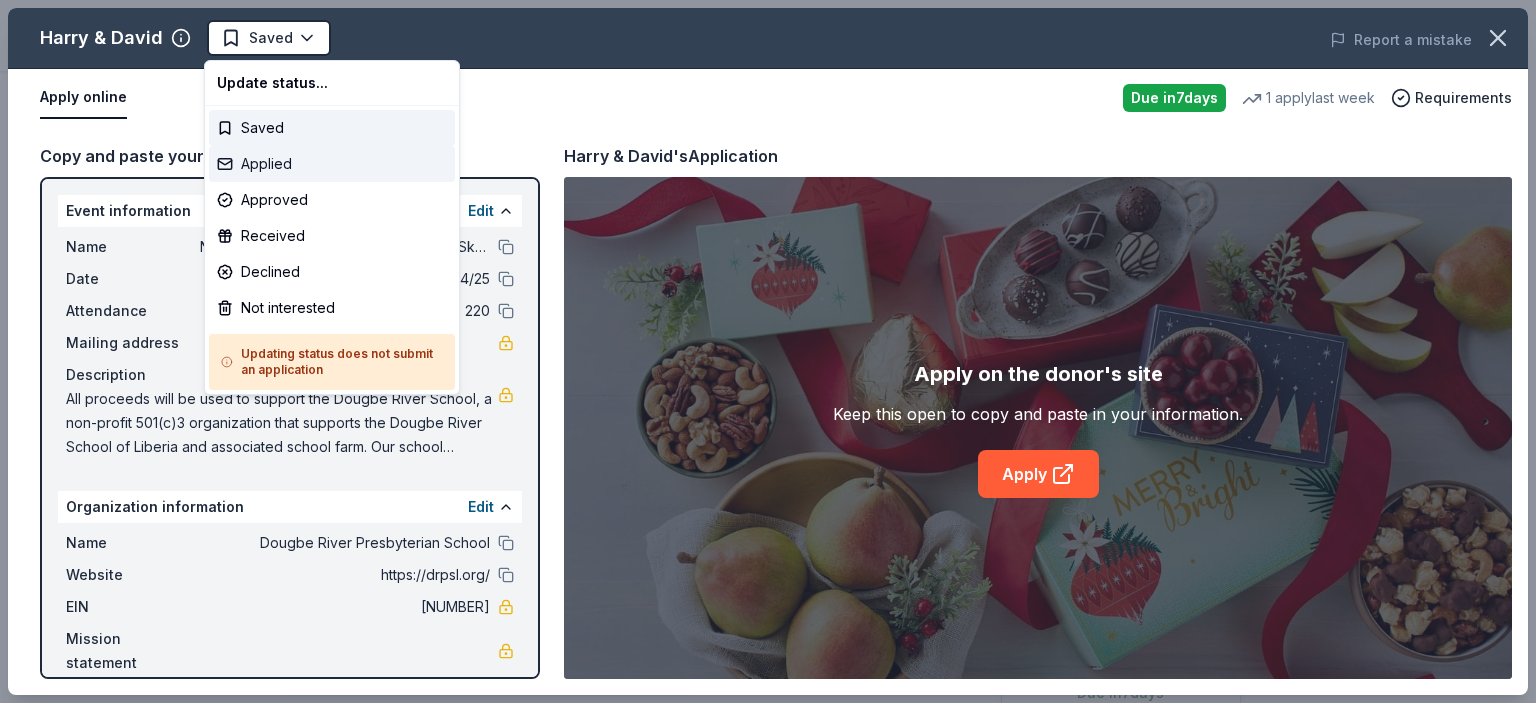 click on "Applied" at bounding box center (332, 164) 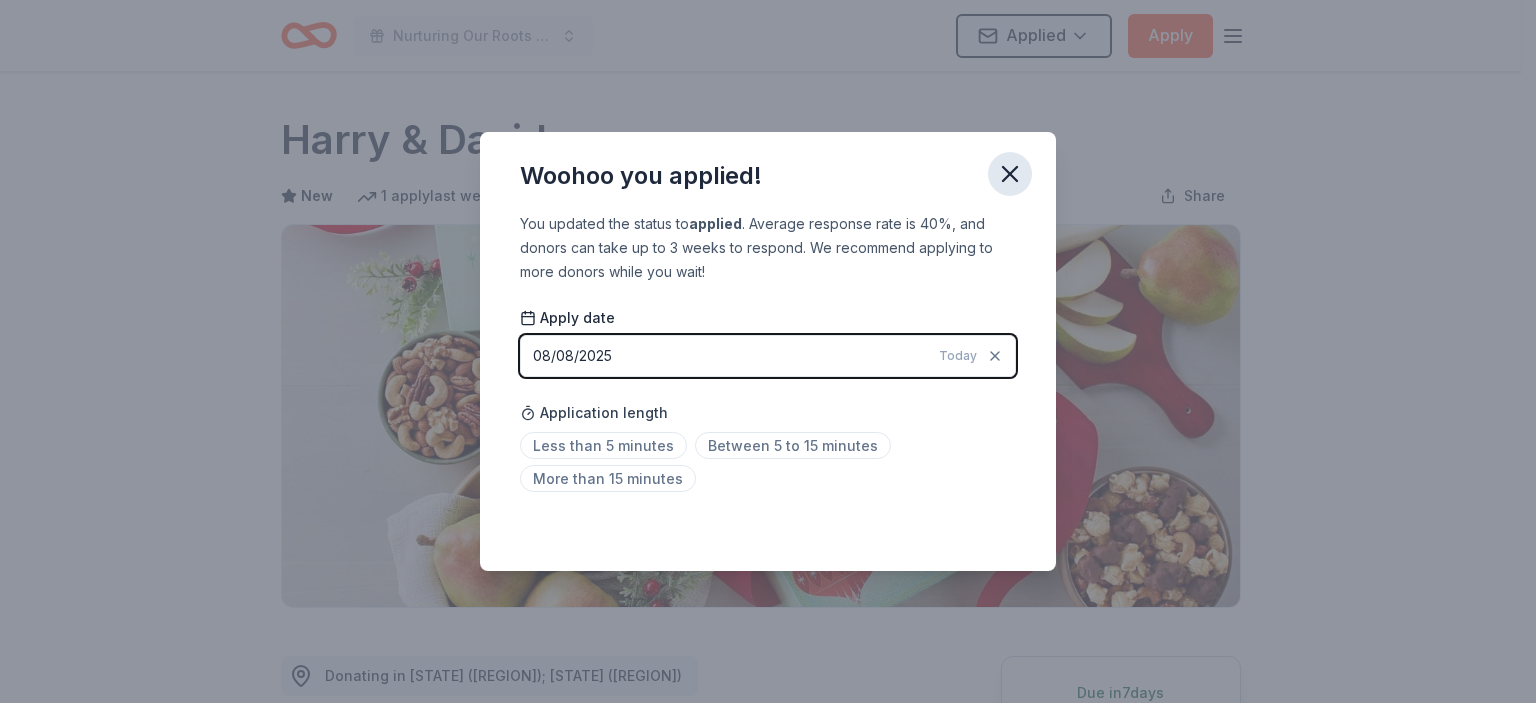 click 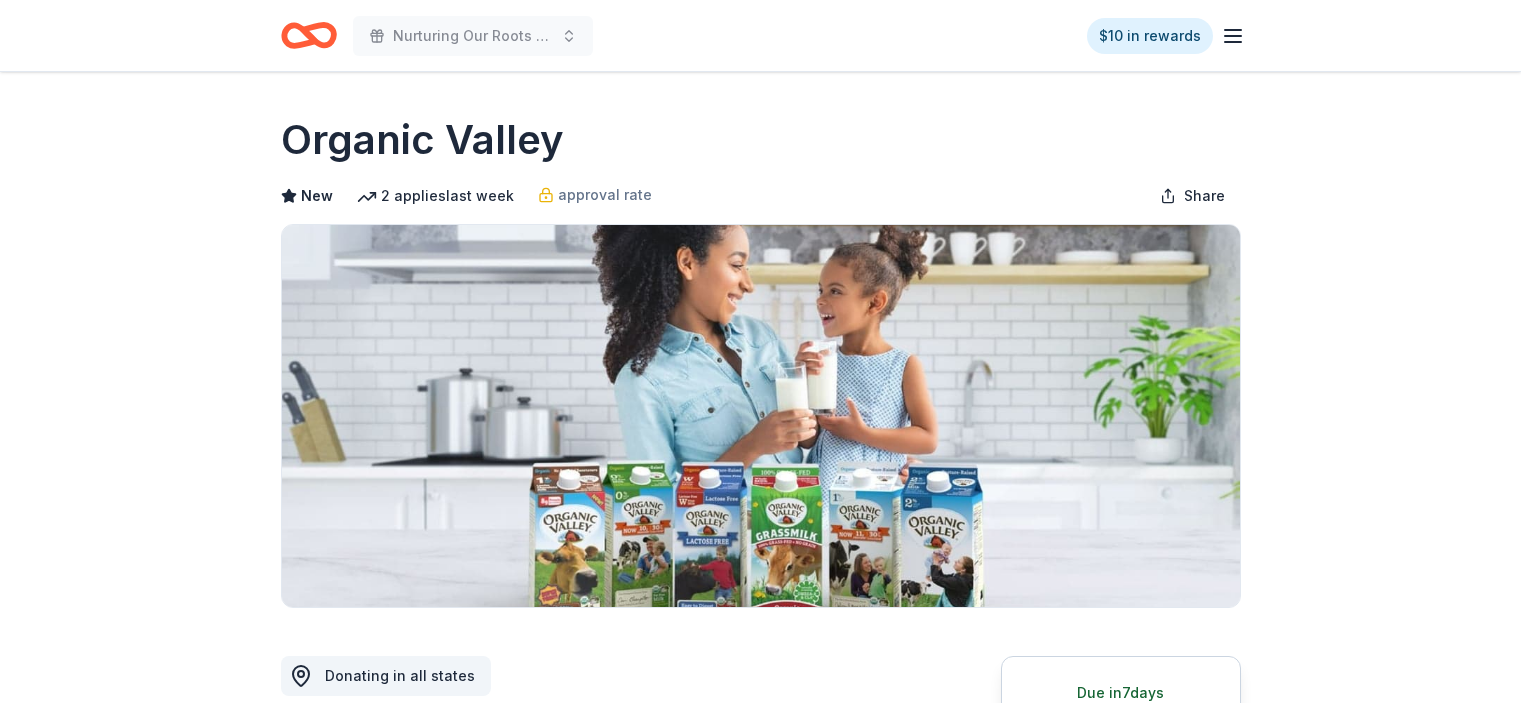 scroll, scrollTop: 0, scrollLeft: 0, axis: both 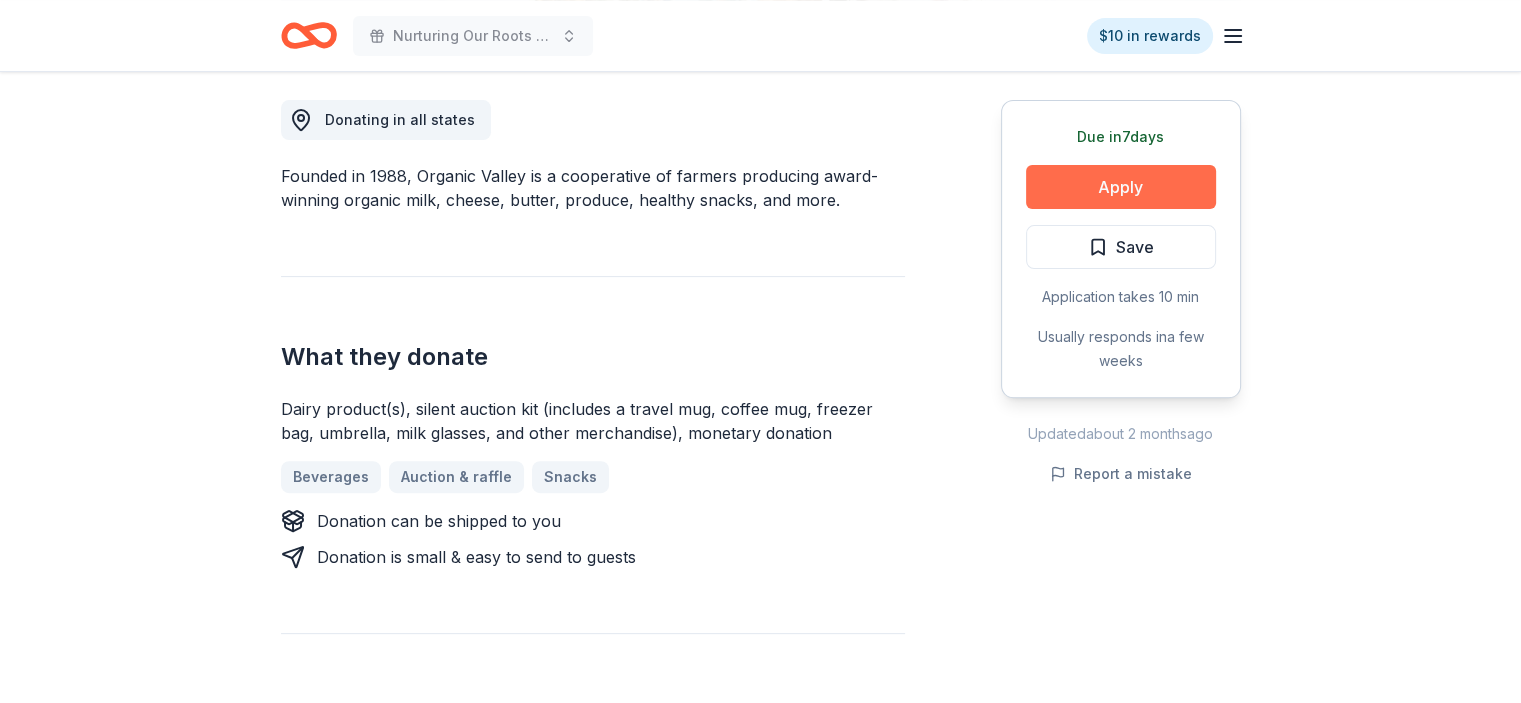 click on "Apply" at bounding box center [1121, 187] 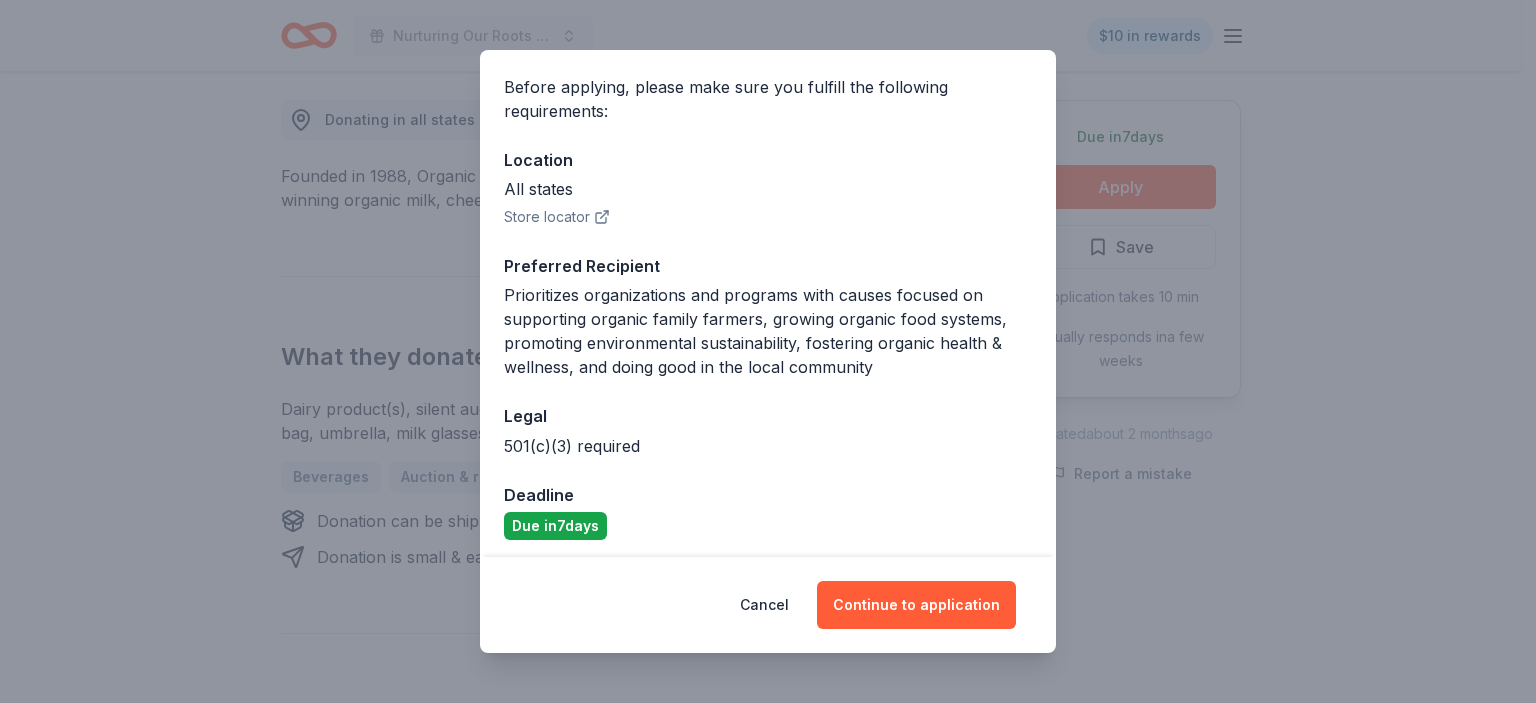 scroll, scrollTop: 150, scrollLeft: 0, axis: vertical 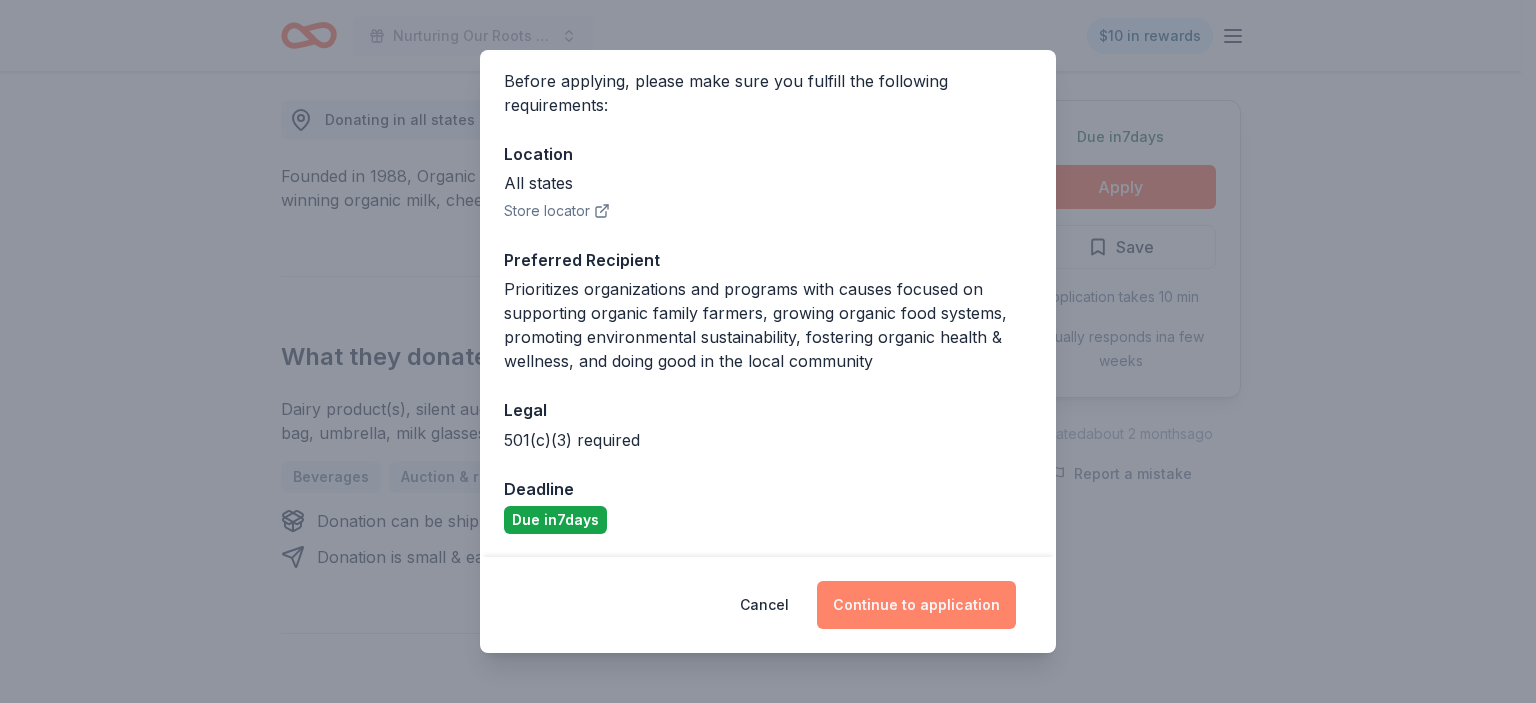 click on "Continue to application" at bounding box center (916, 605) 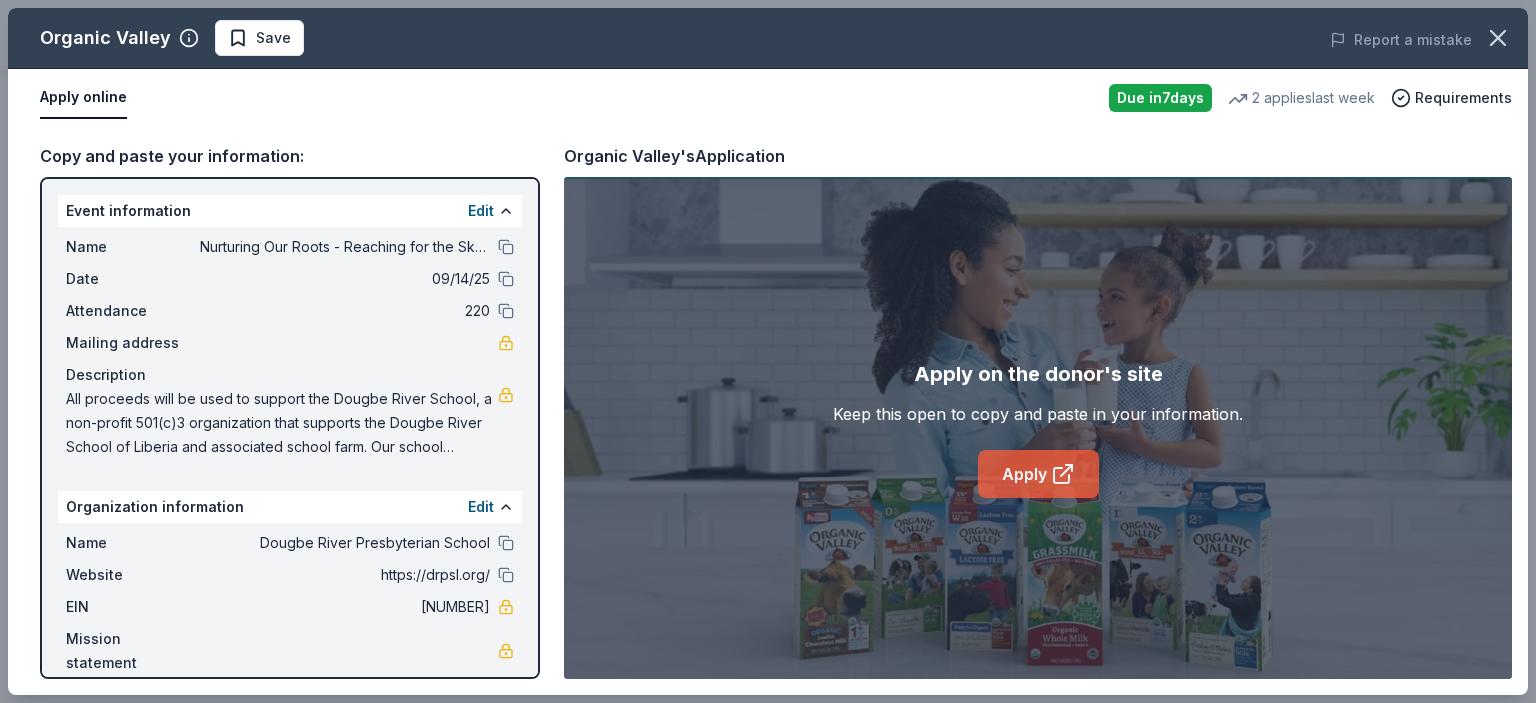 click on "Apply" at bounding box center (1038, 474) 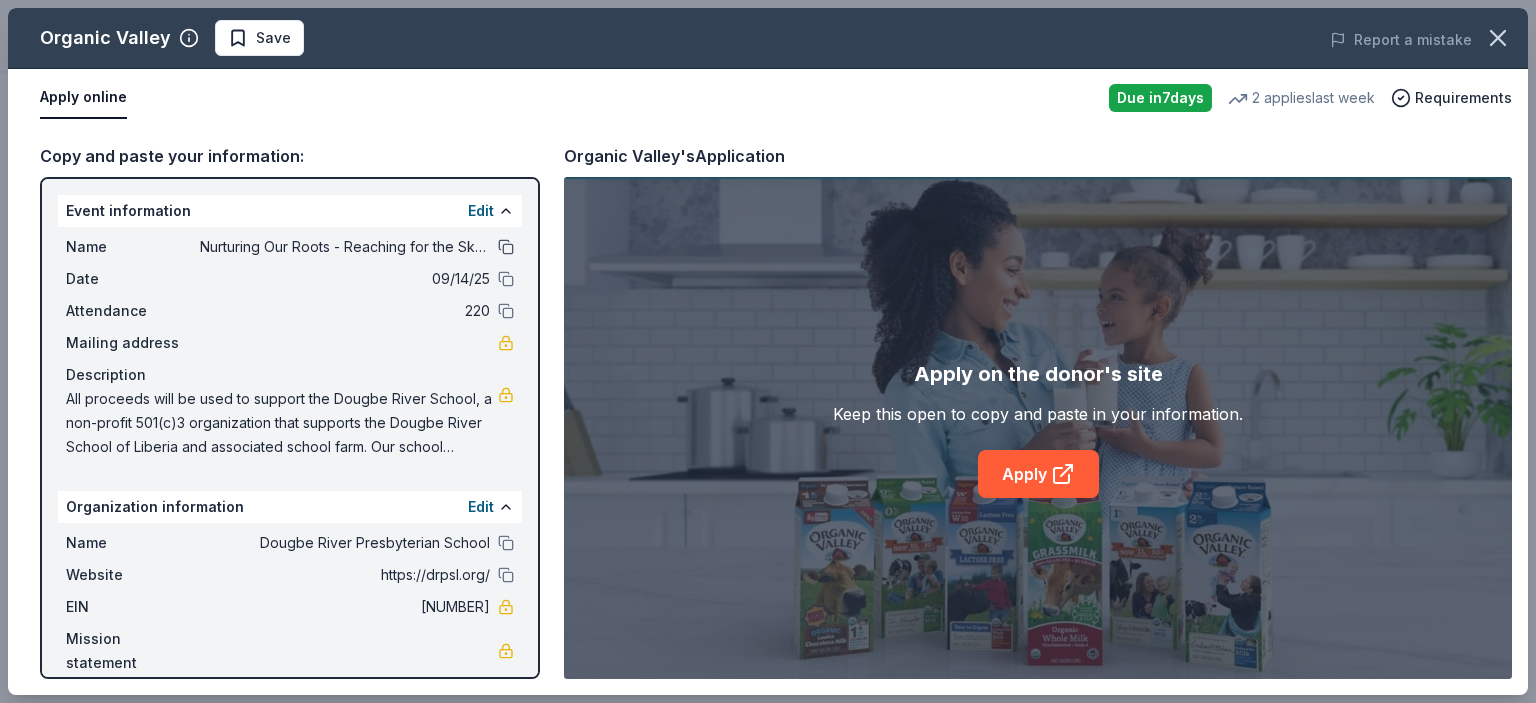 click at bounding box center [506, 247] 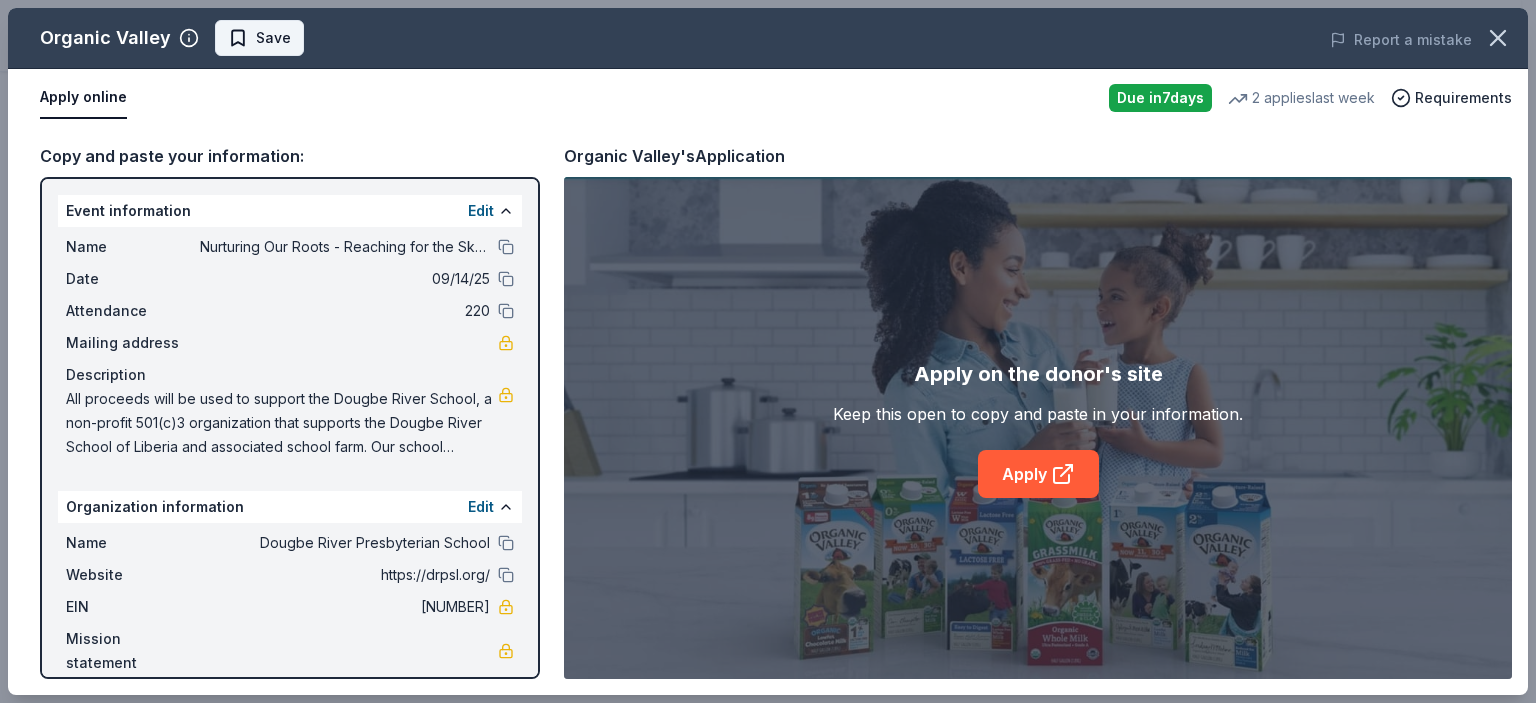 click on "Save" at bounding box center (273, 38) 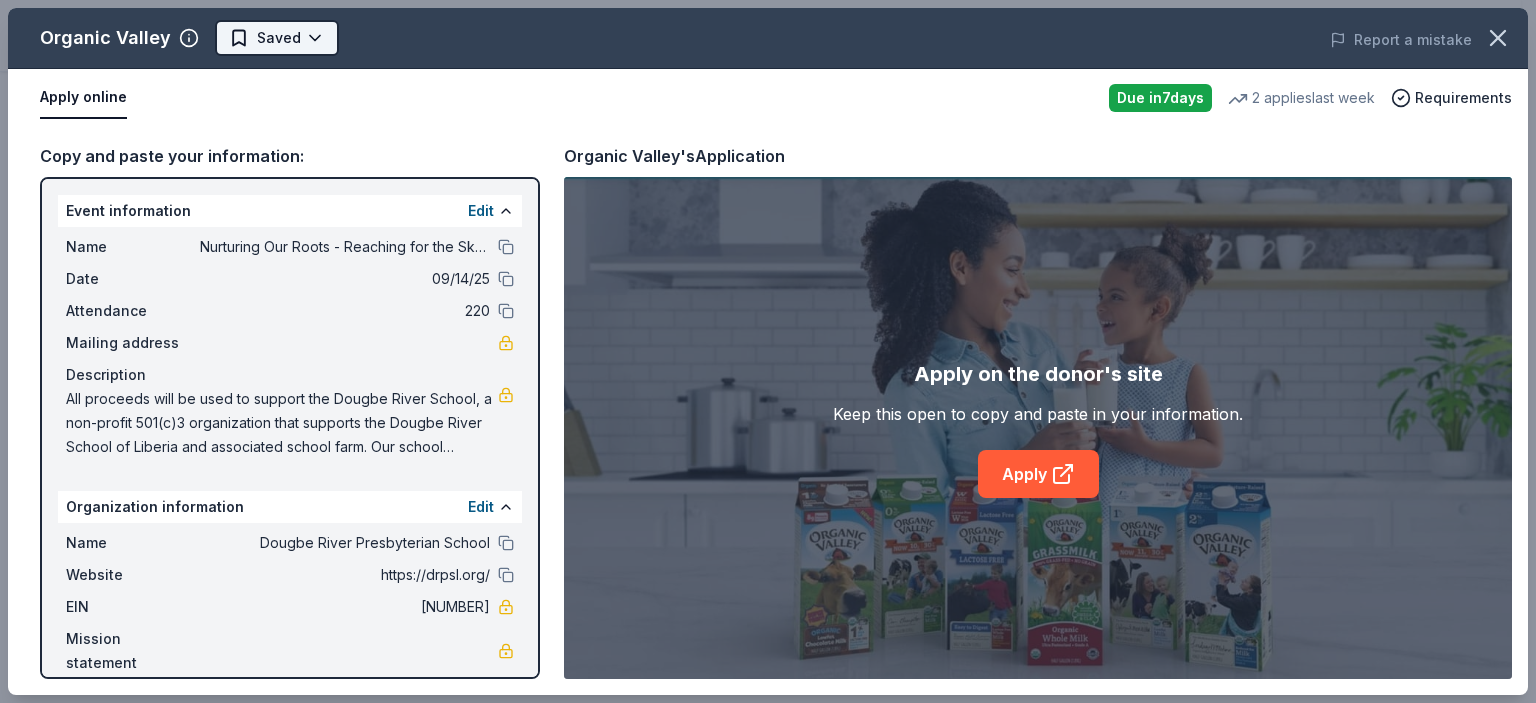 click on "Nurturing Our Roots - Reaching for the Sky Dougbe River School Gala [YEAR] $[PRICE] in rewards Due in  [DAYS]  days Share Organic Valley New [NUMBER]   applies  last week approval rate Share Donating in all [STATE] Founded in [YEAR], Organic Valley is a cooperative of farmers producing award-winning organic milk, cheese, butter, produce, healthy snacks, and more. What they donate Dairy product(s), silent auction kit (includes a travel mug, coffee mug, freezer bag, umbrella, milk glasses, and other merchandise), monetary donation Beverages Auction & raffle Snacks Donation can be shipped to you Donation is small & easy to send to guests Who they donate to Preferred Prioritizes organizations and programs with causes focused on supporting organic family farmers, growing organic food systems, promoting environmental sustainability, fostering organic health & wellness, and doing good in the local community Children Education Environment & Sustainability Health Wellness & Fitness 501(c)(3) required approval rate [PERCENT] % approved [PERCENT] % [PERCENT] %" at bounding box center [768, -205] 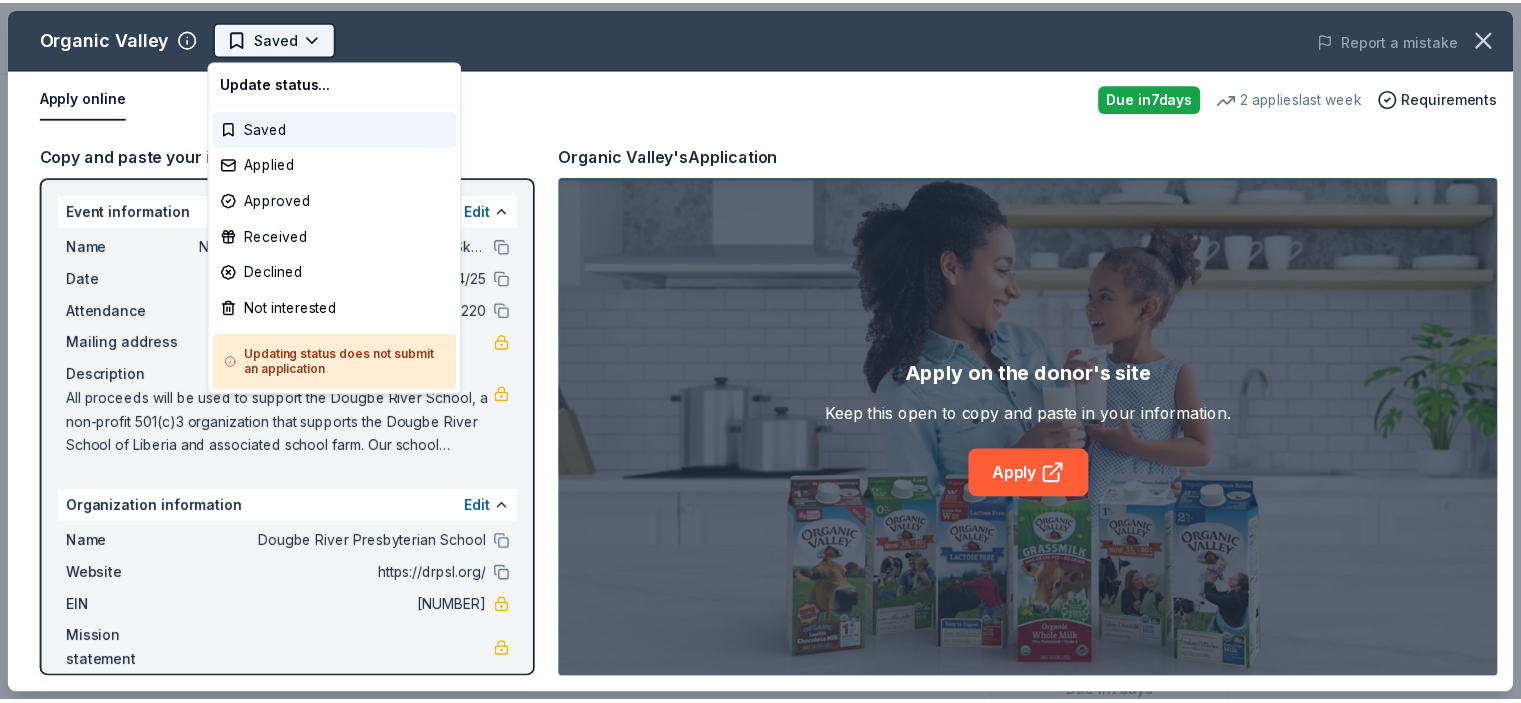 scroll, scrollTop: 0, scrollLeft: 0, axis: both 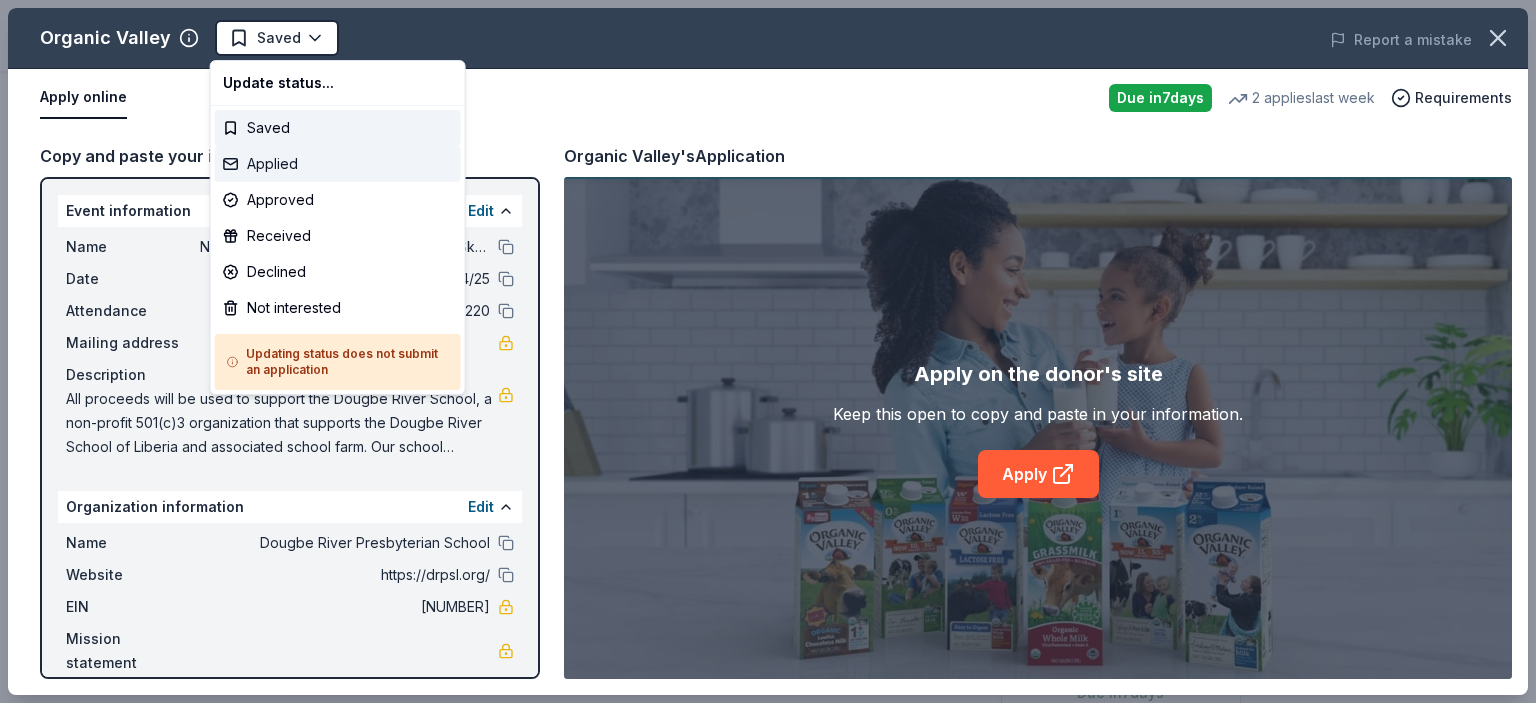 click on "Applied" at bounding box center [338, 164] 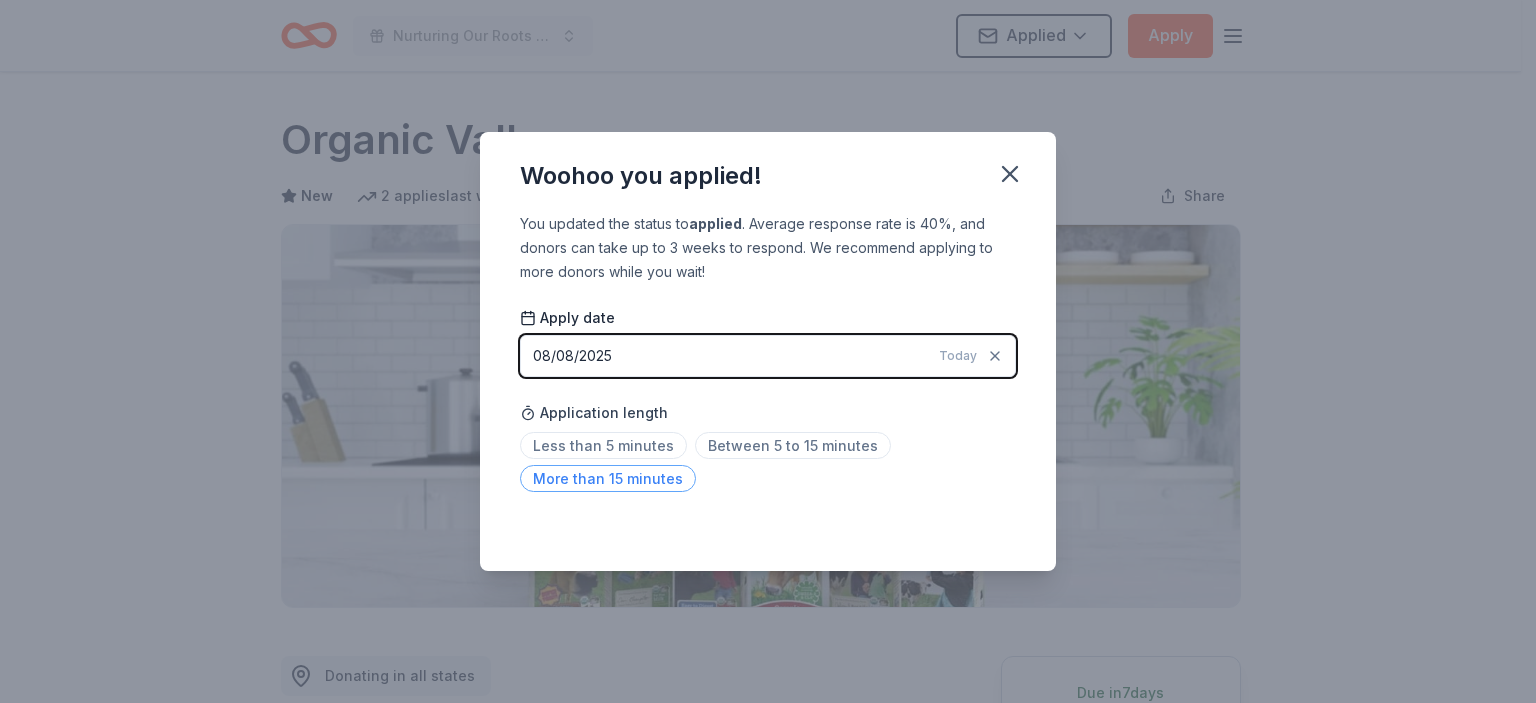 click on "More than 15 minutes" at bounding box center [608, 478] 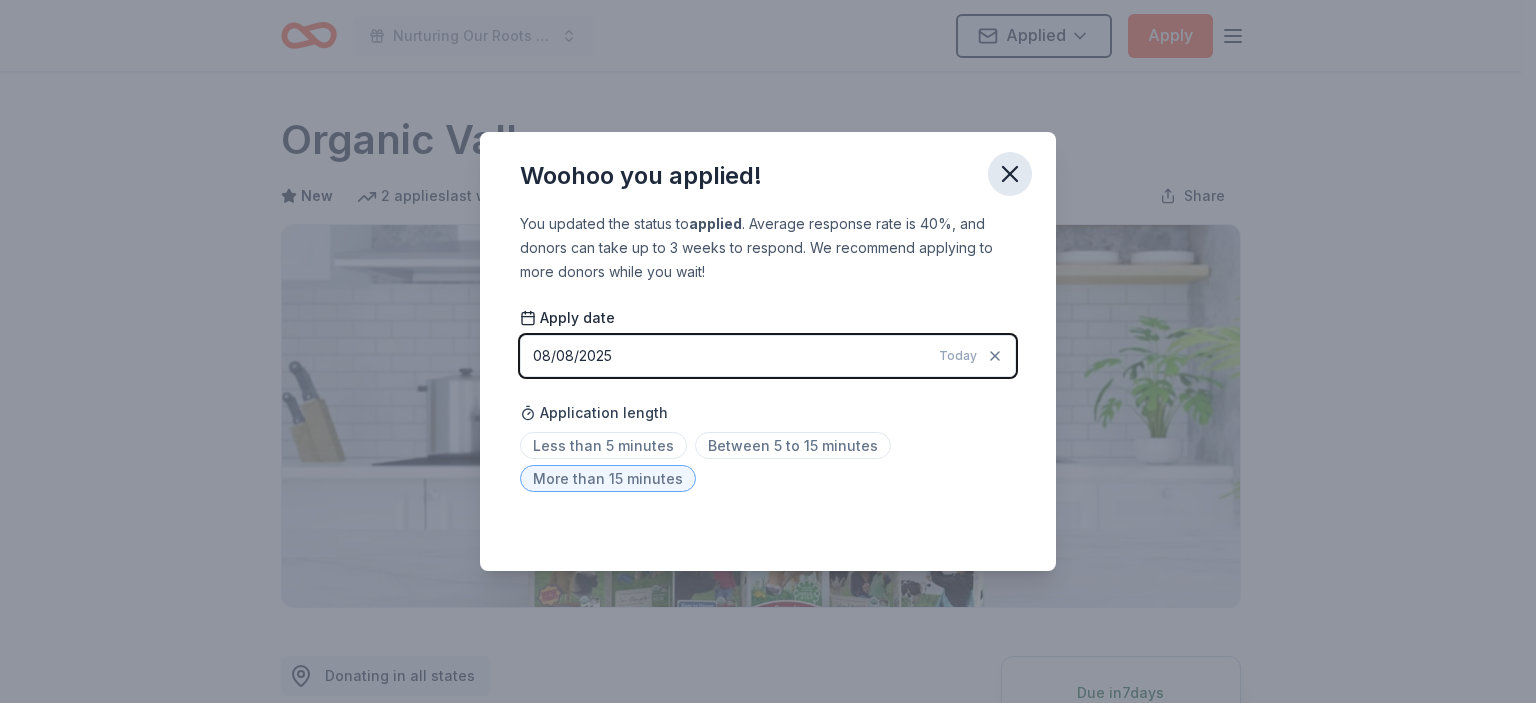 click 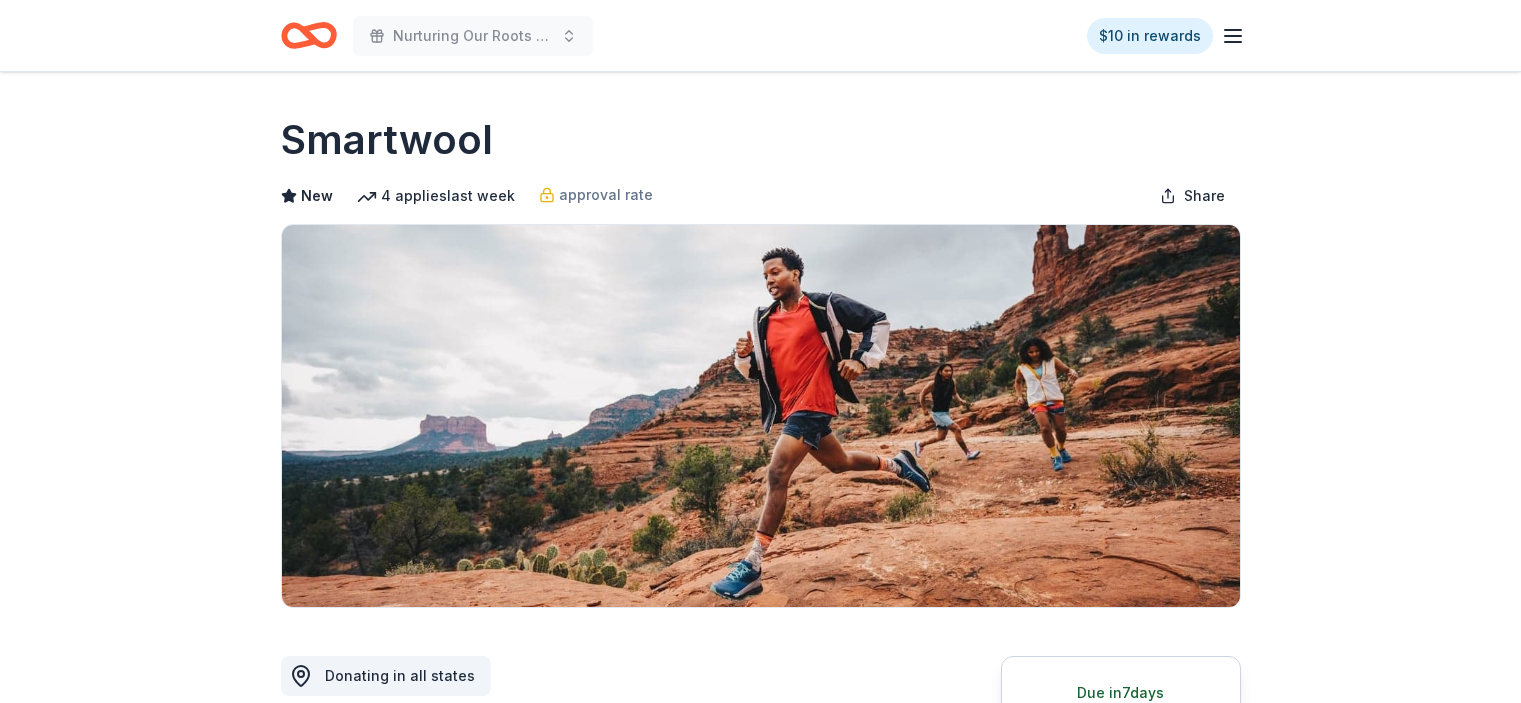 scroll, scrollTop: 0, scrollLeft: 0, axis: both 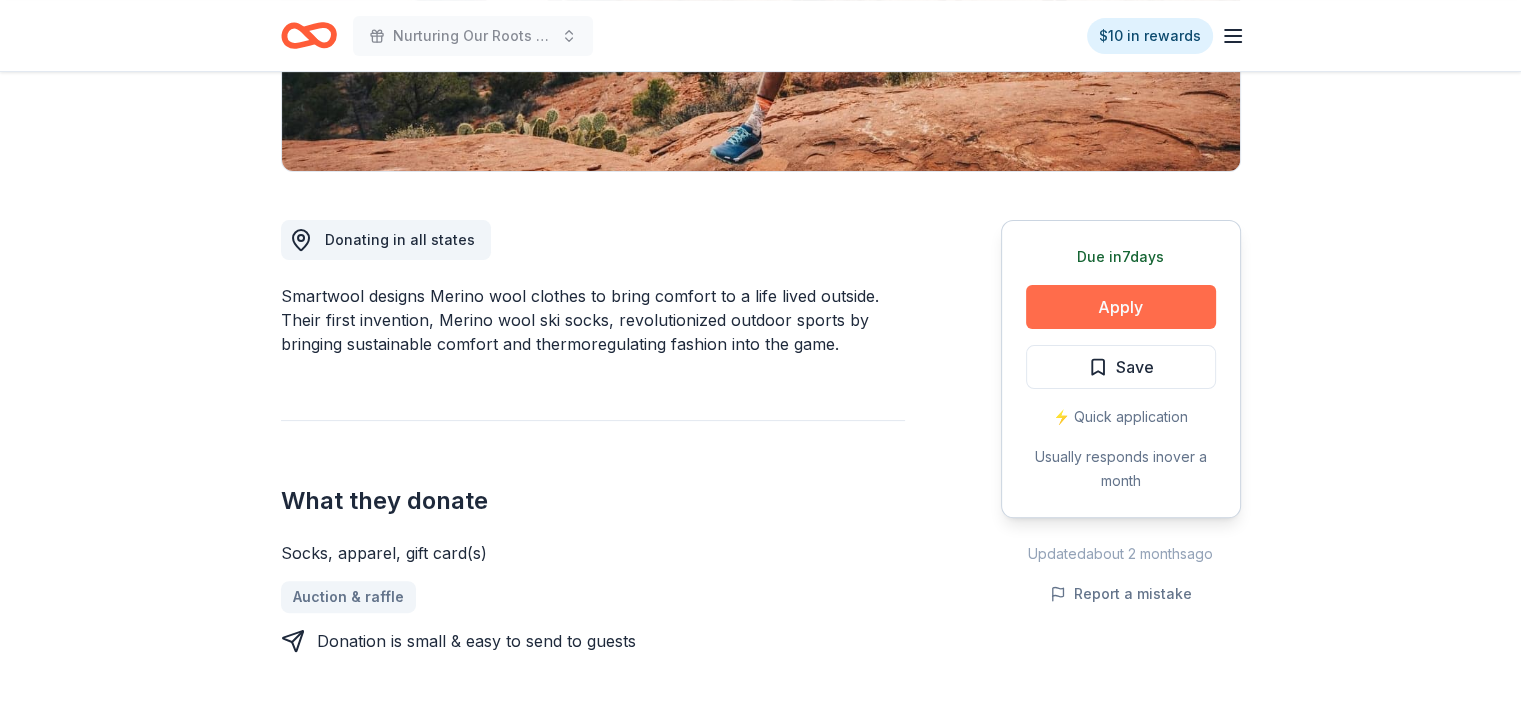 click on "Apply" at bounding box center [1121, 307] 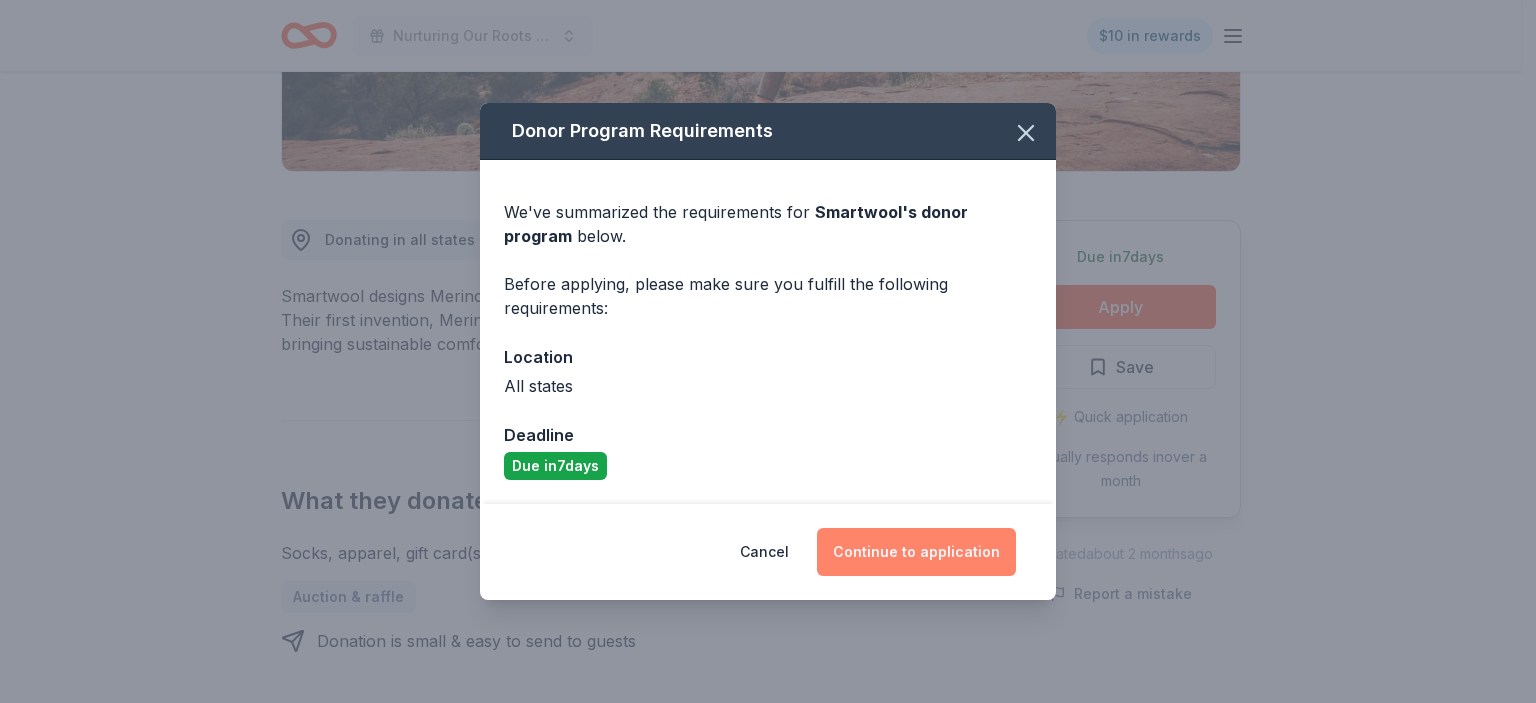 click on "Continue to application" at bounding box center [916, 552] 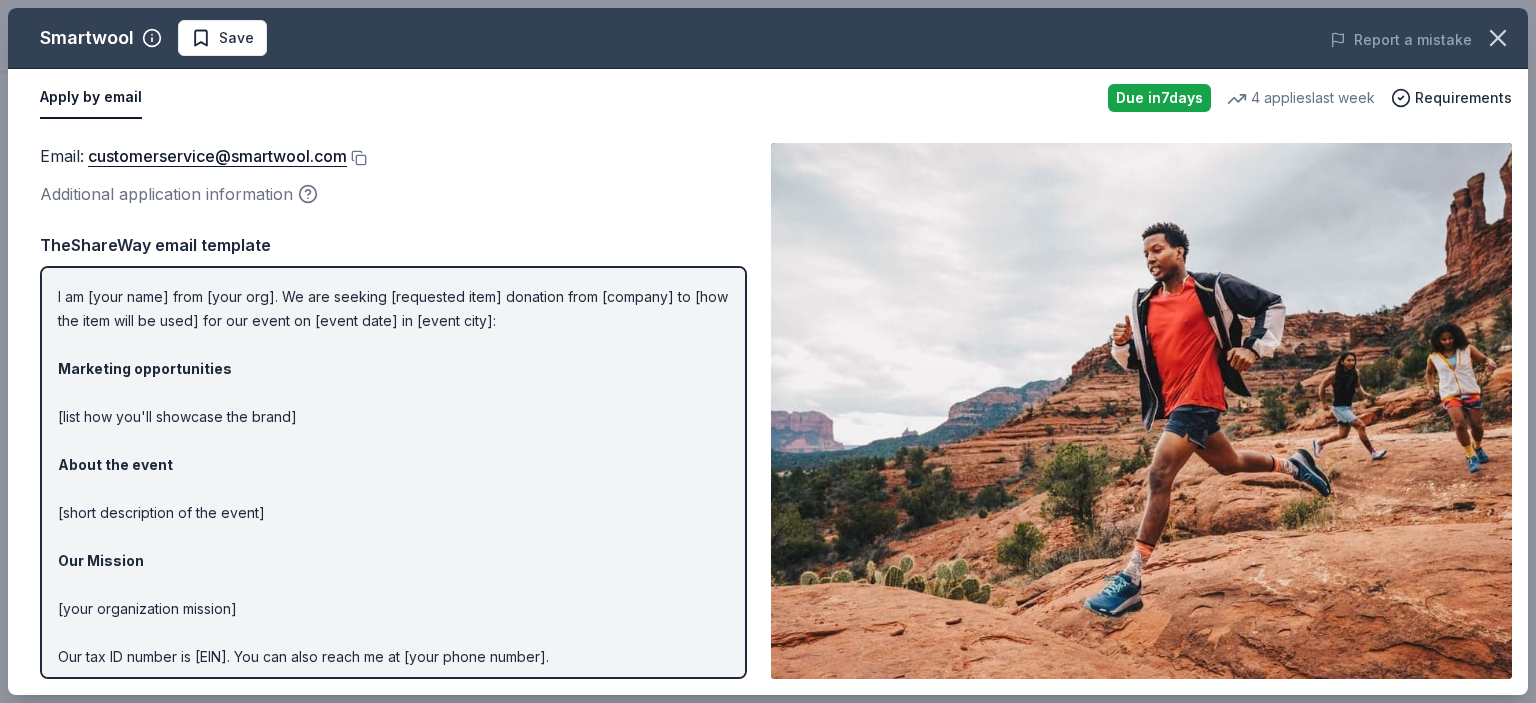 scroll, scrollTop: 51, scrollLeft: 0, axis: vertical 